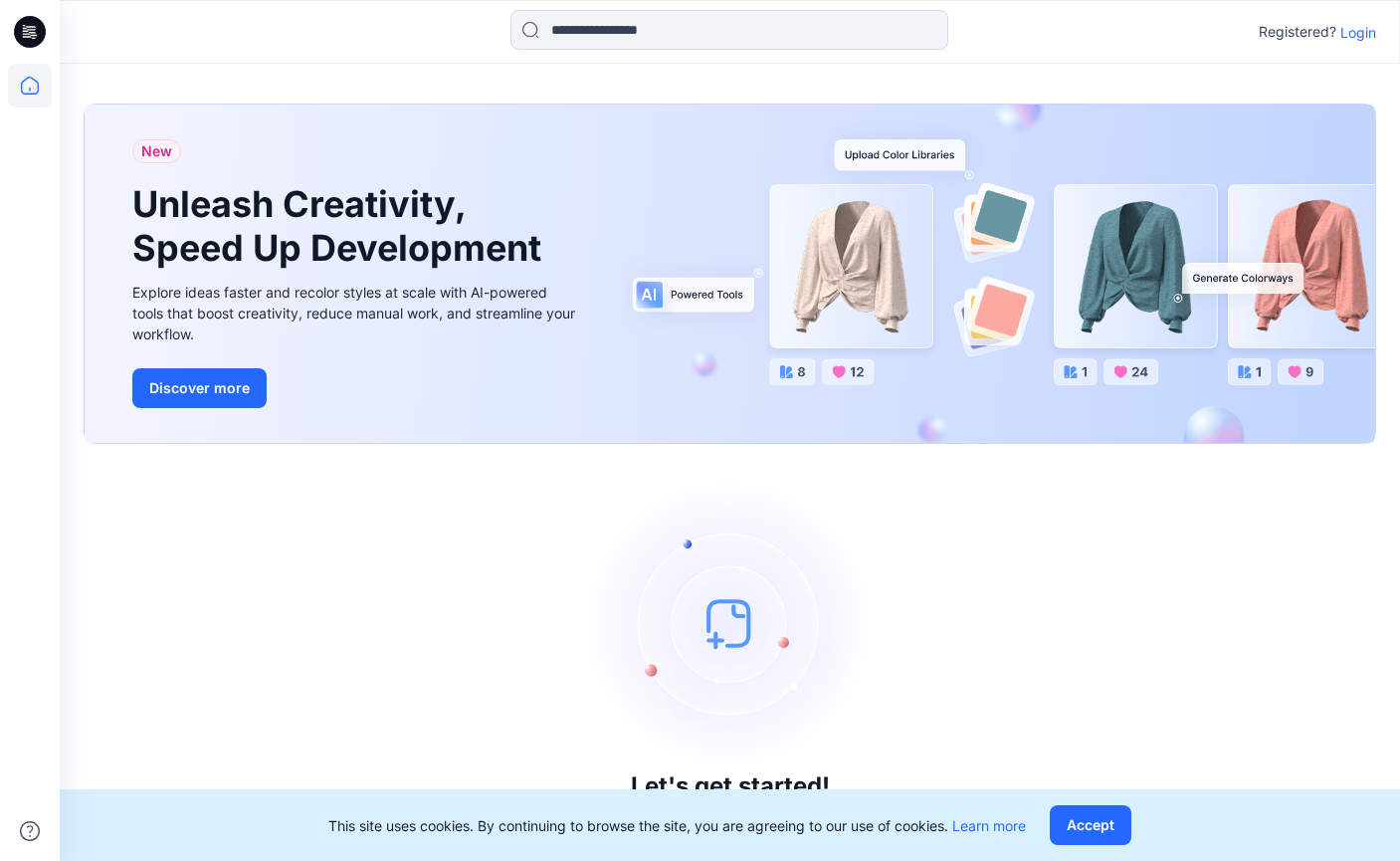 scroll, scrollTop: 0, scrollLeft: 0, axis: both 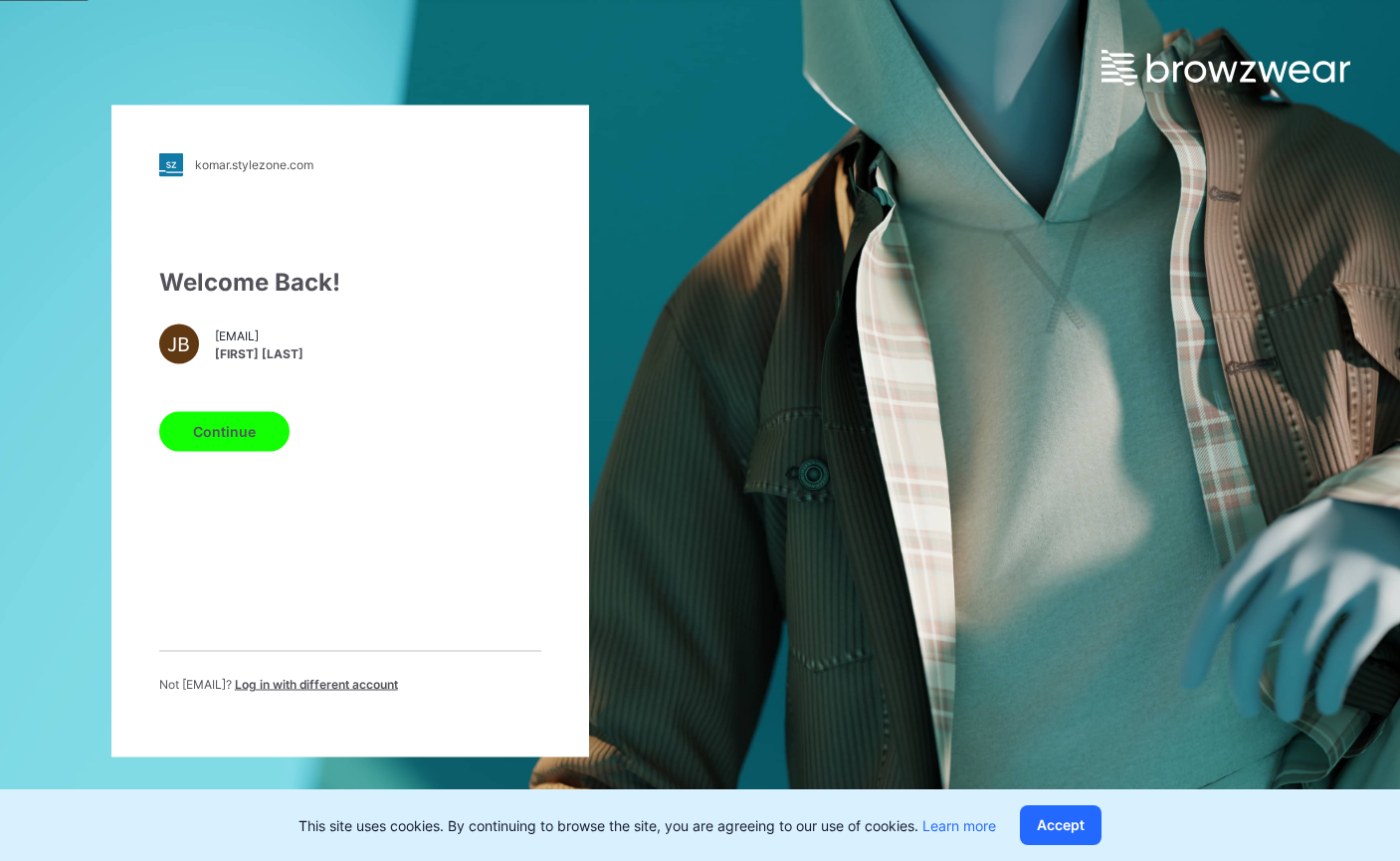 click on "Continue" at bounding box center [224, 431] 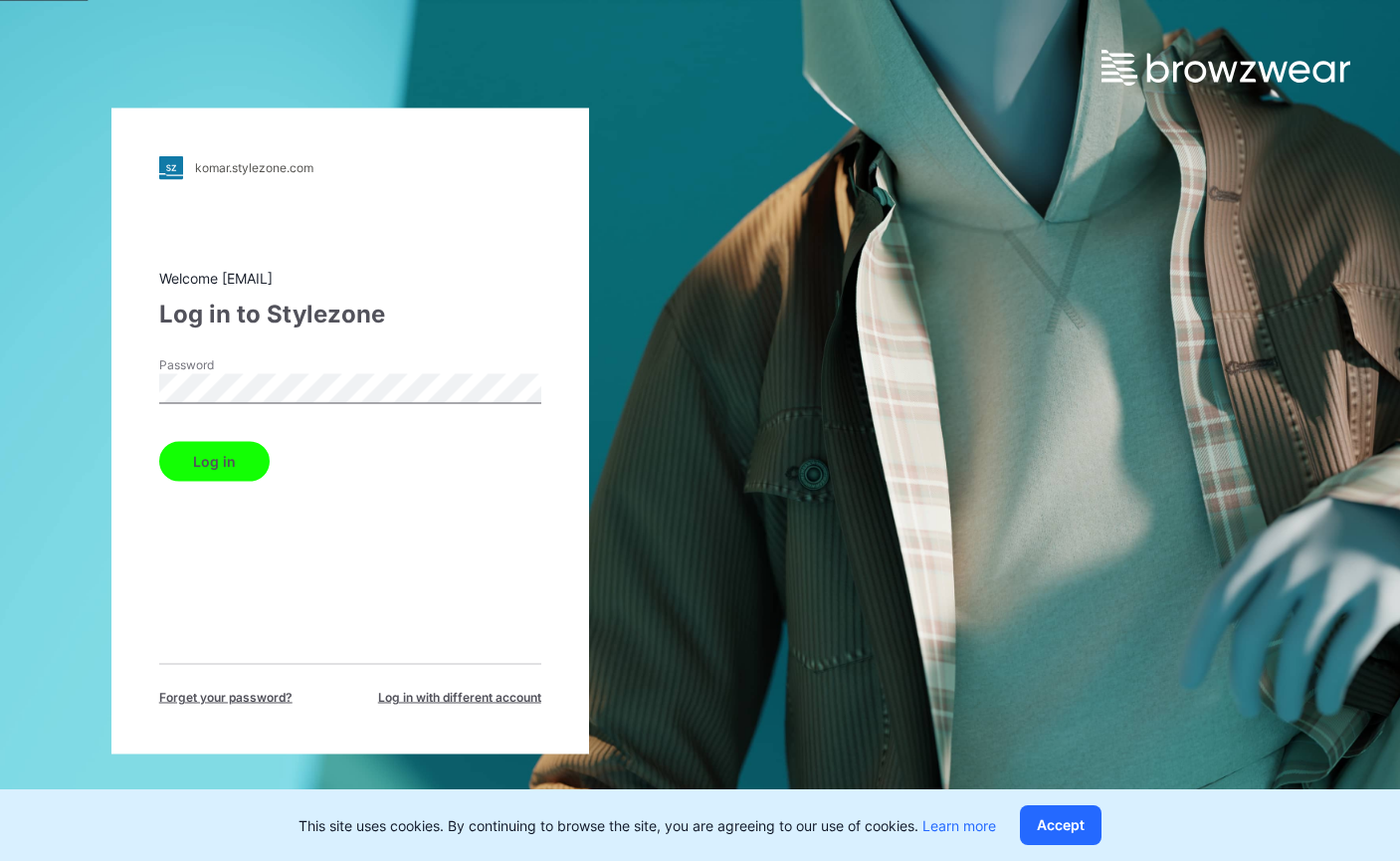click on "Log in" at bounding box center [214, 461] 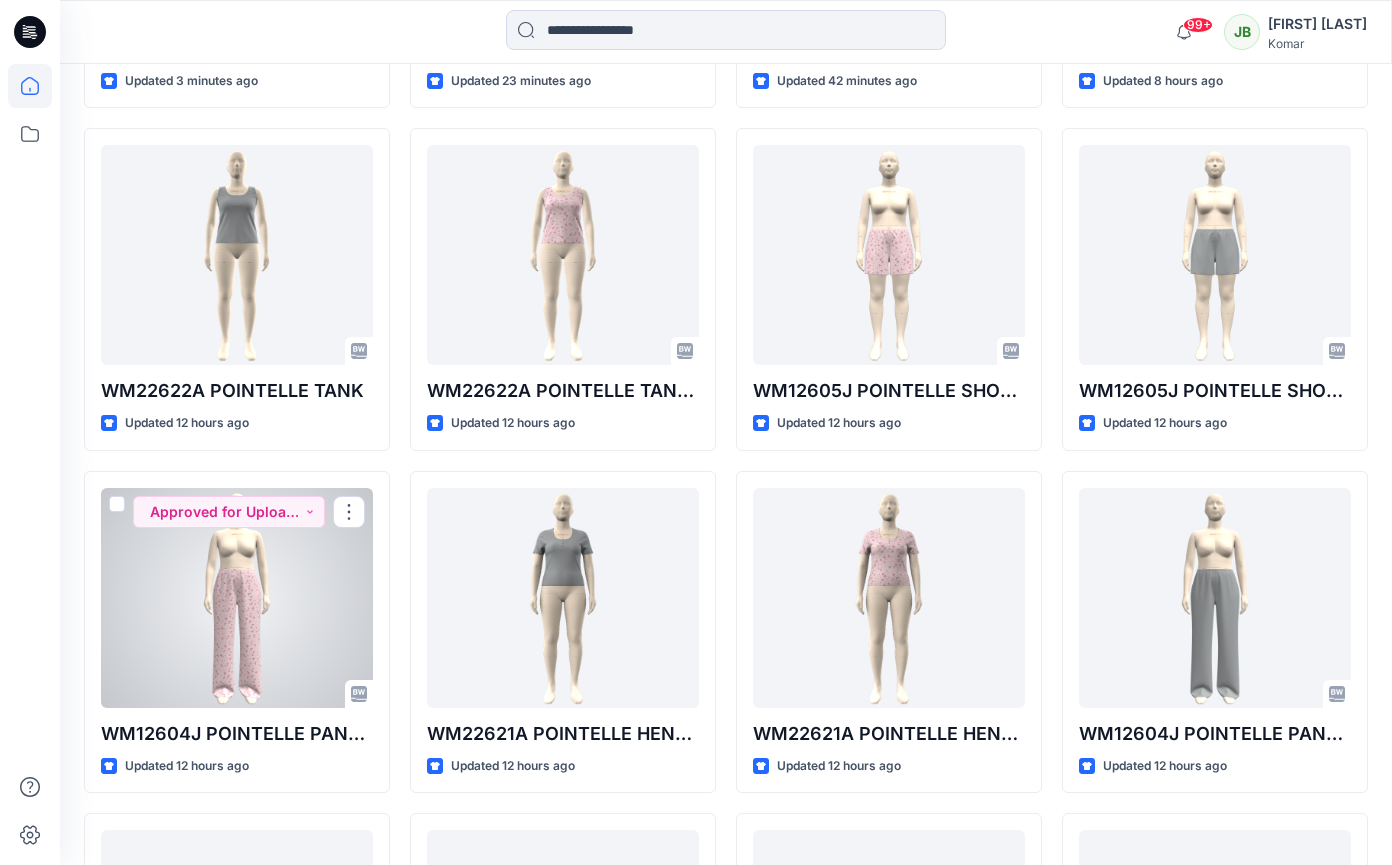 scroll, scrollTop: 868, scrollLeft: 0, axis: vertical 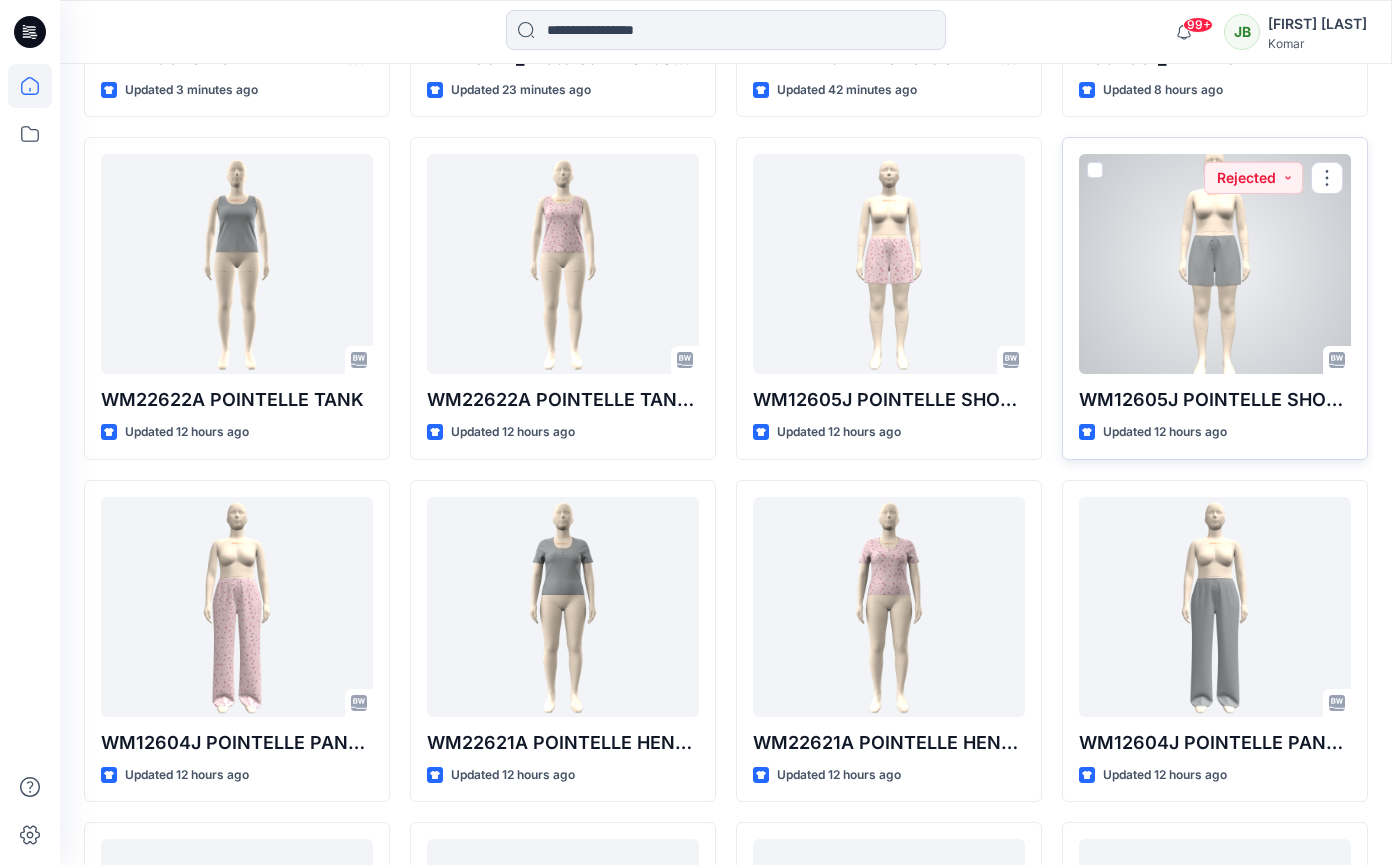 click at bounding box center [1215, 264] 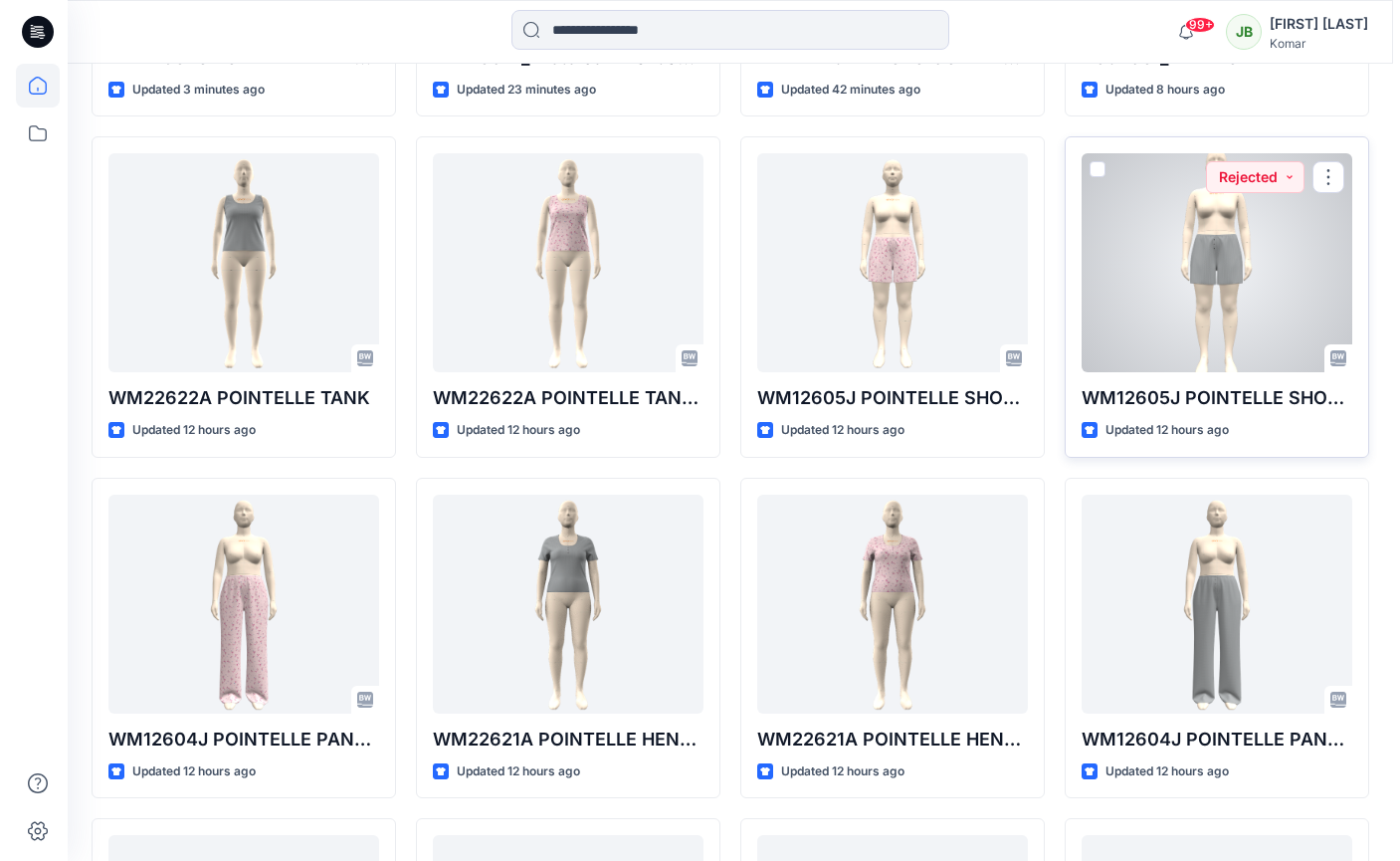 scroll, scrollTop: 0, scrollLeft: 0, axis: both 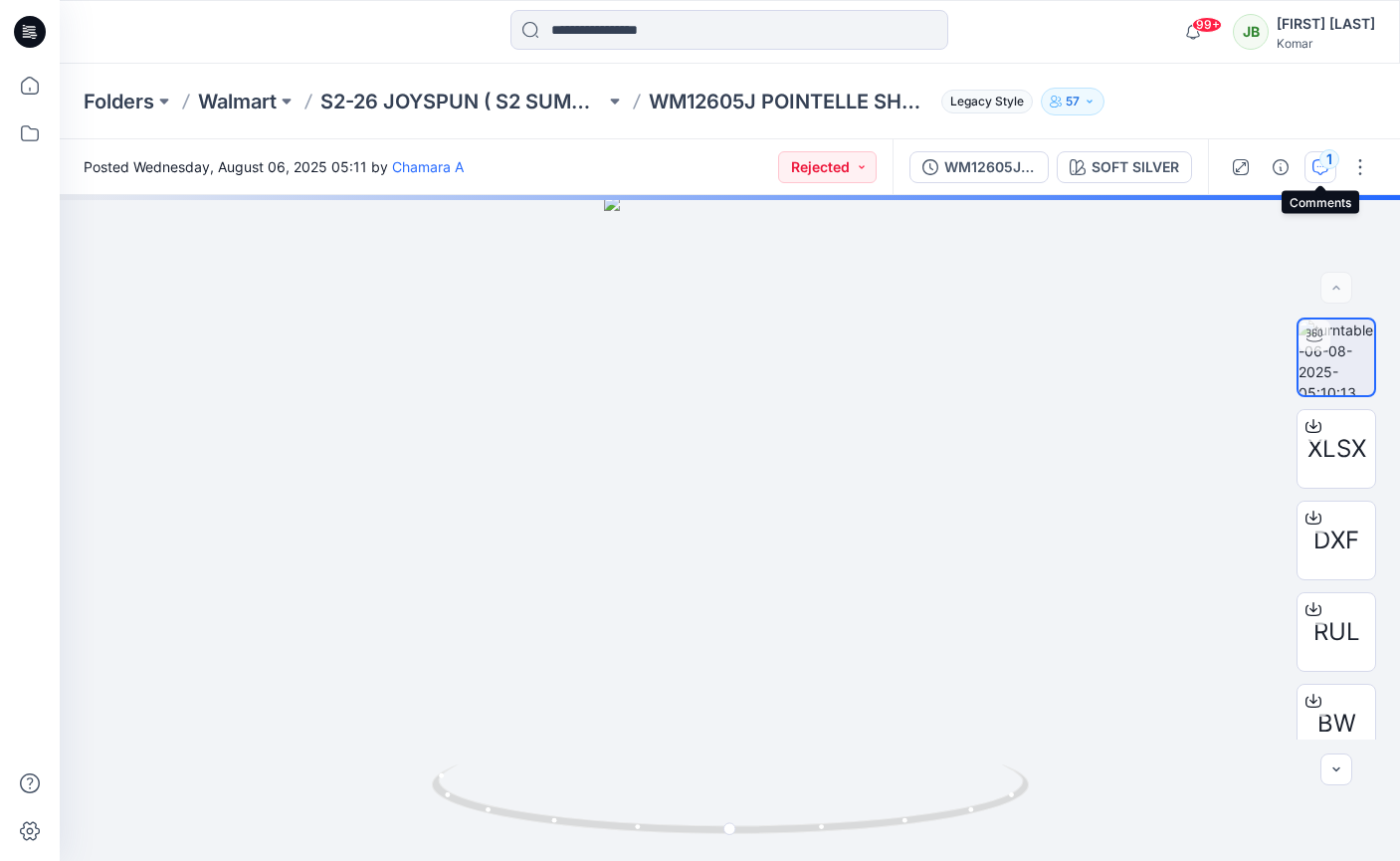 click 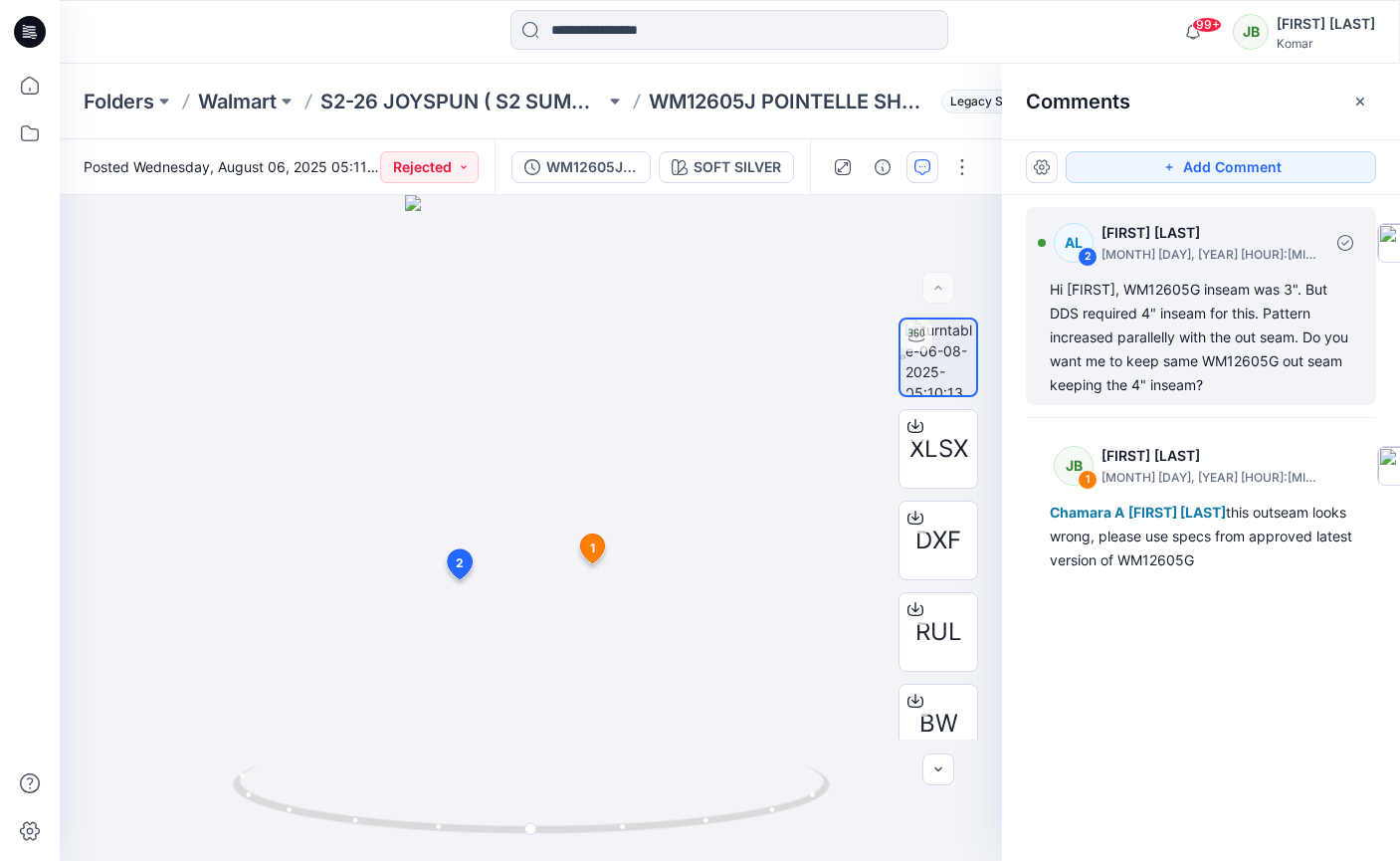 click on "Hi Janelle,
WM12605G inseam was 3". But DDS required 4" inseam for this. Pattern increased parallelly with the out seam. Do you want me  to keep same WM12605G out seam keeping the 4" inseam?" at bounding box center [1201, 337] 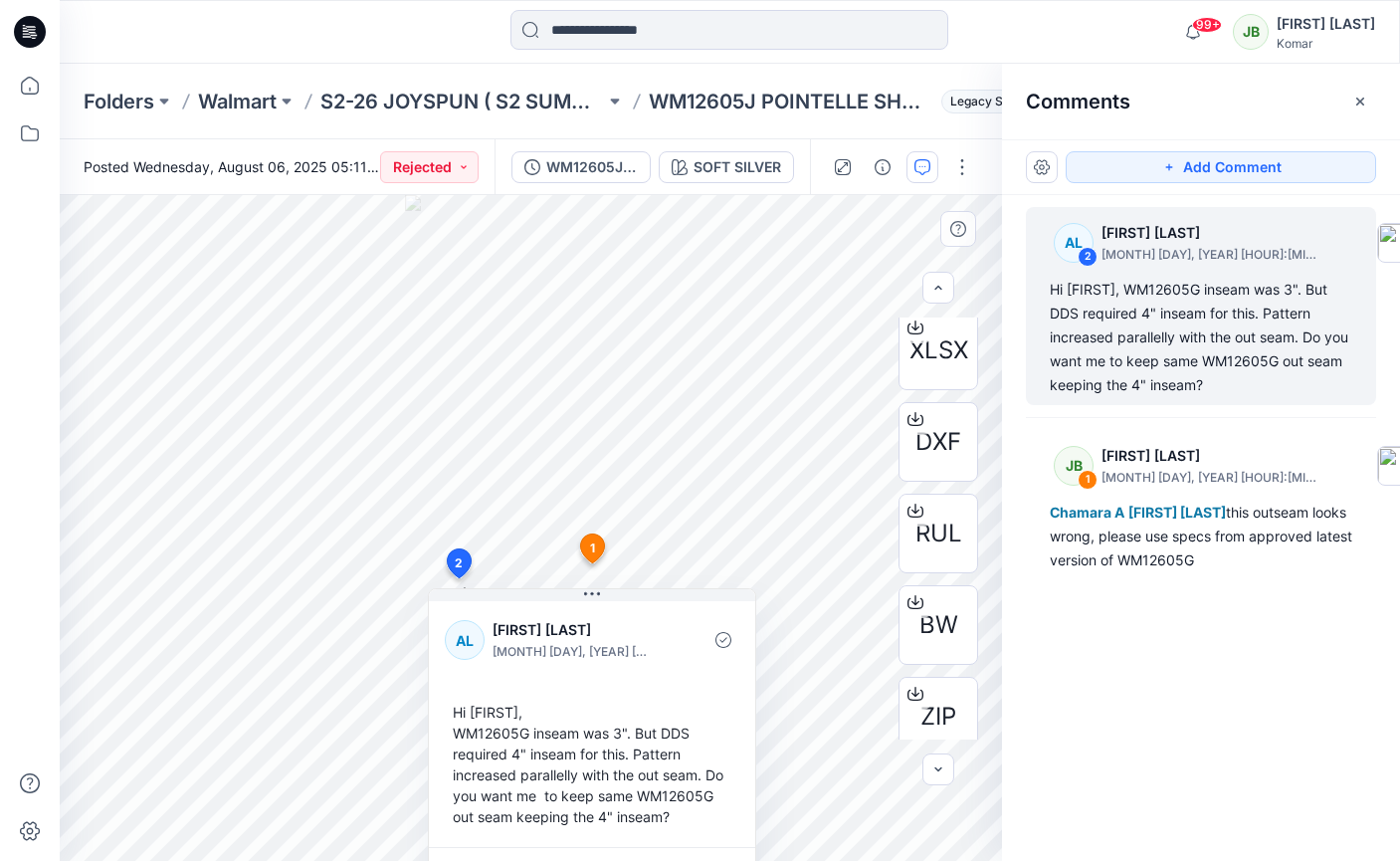 scroll, scrollTop: 115, scrollLeft: 0, axis: vertical 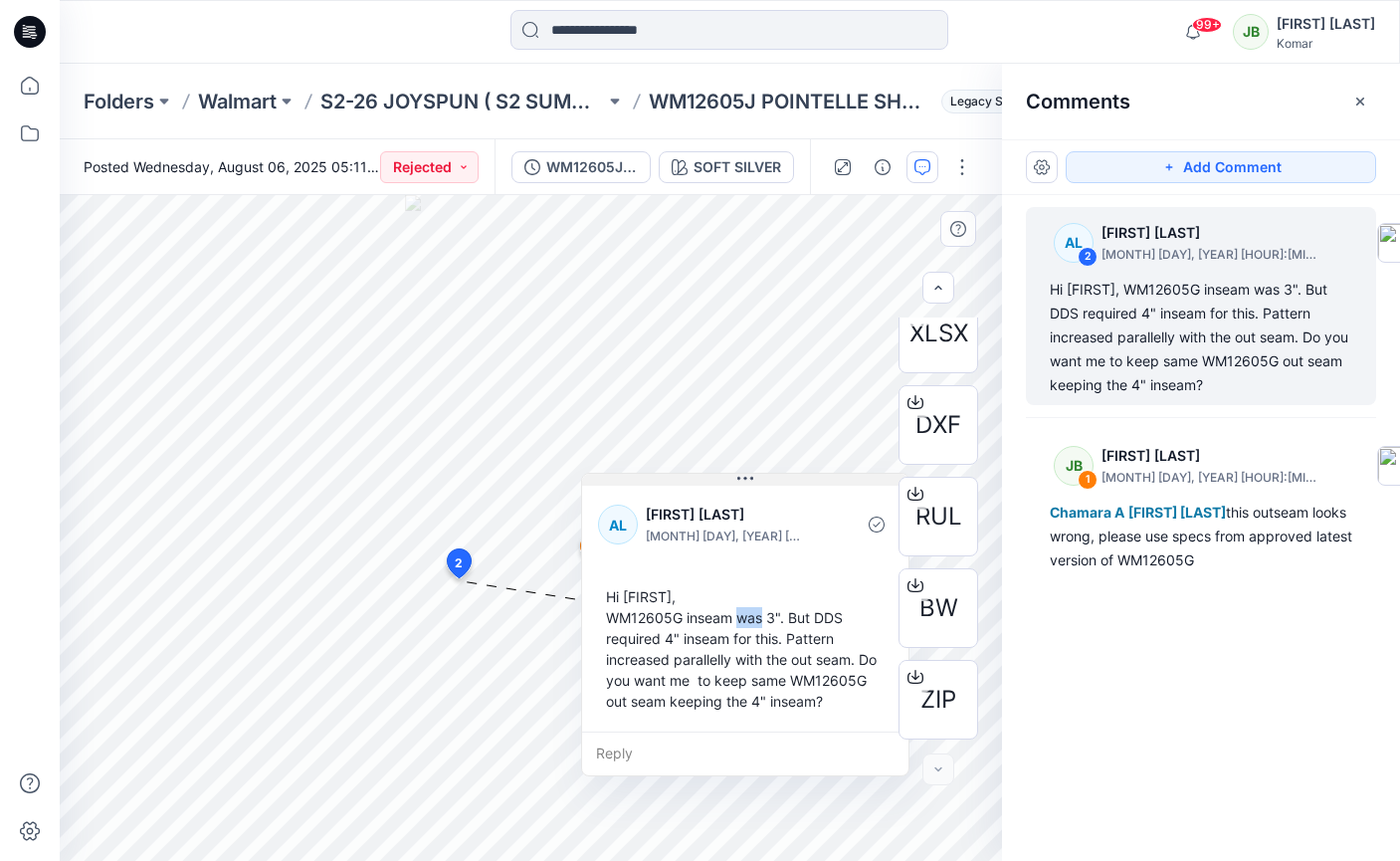 drag, startPoint x: 592, startPoint y: 599, endPoint x: 739, endPoint y: 470, distance: 195.5761 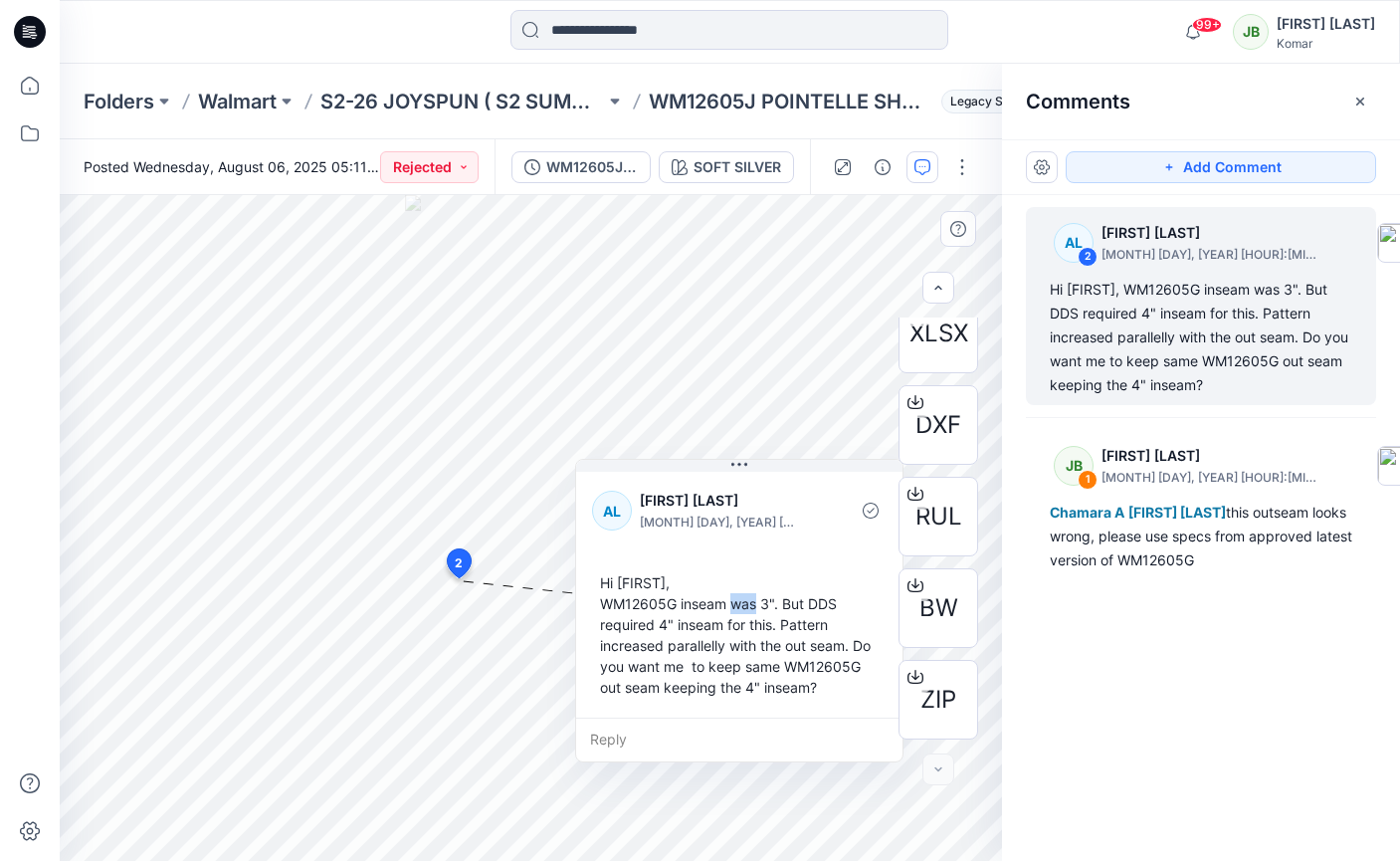 click on "Reply" at bounding box center [739, 740] 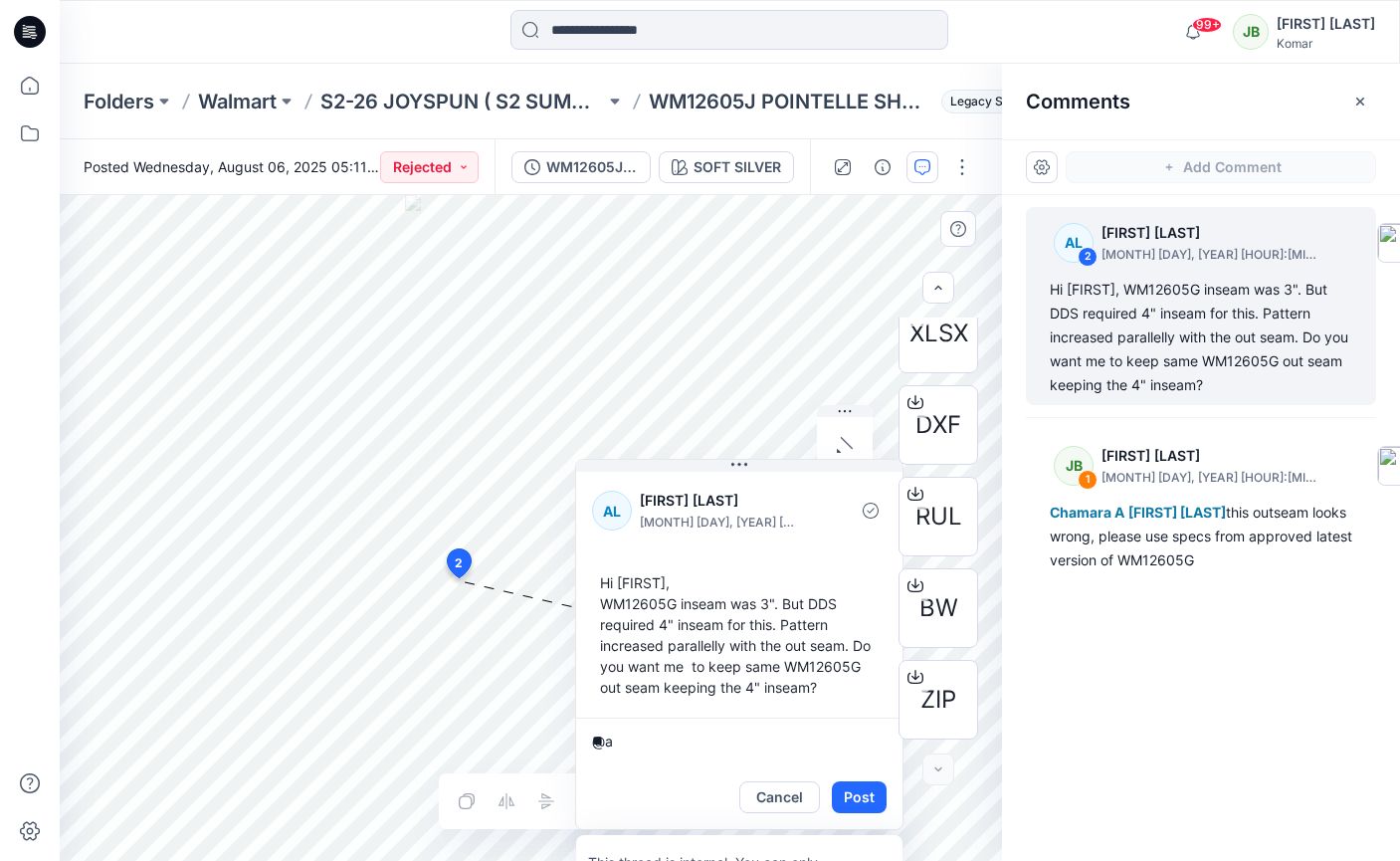 type on "*" 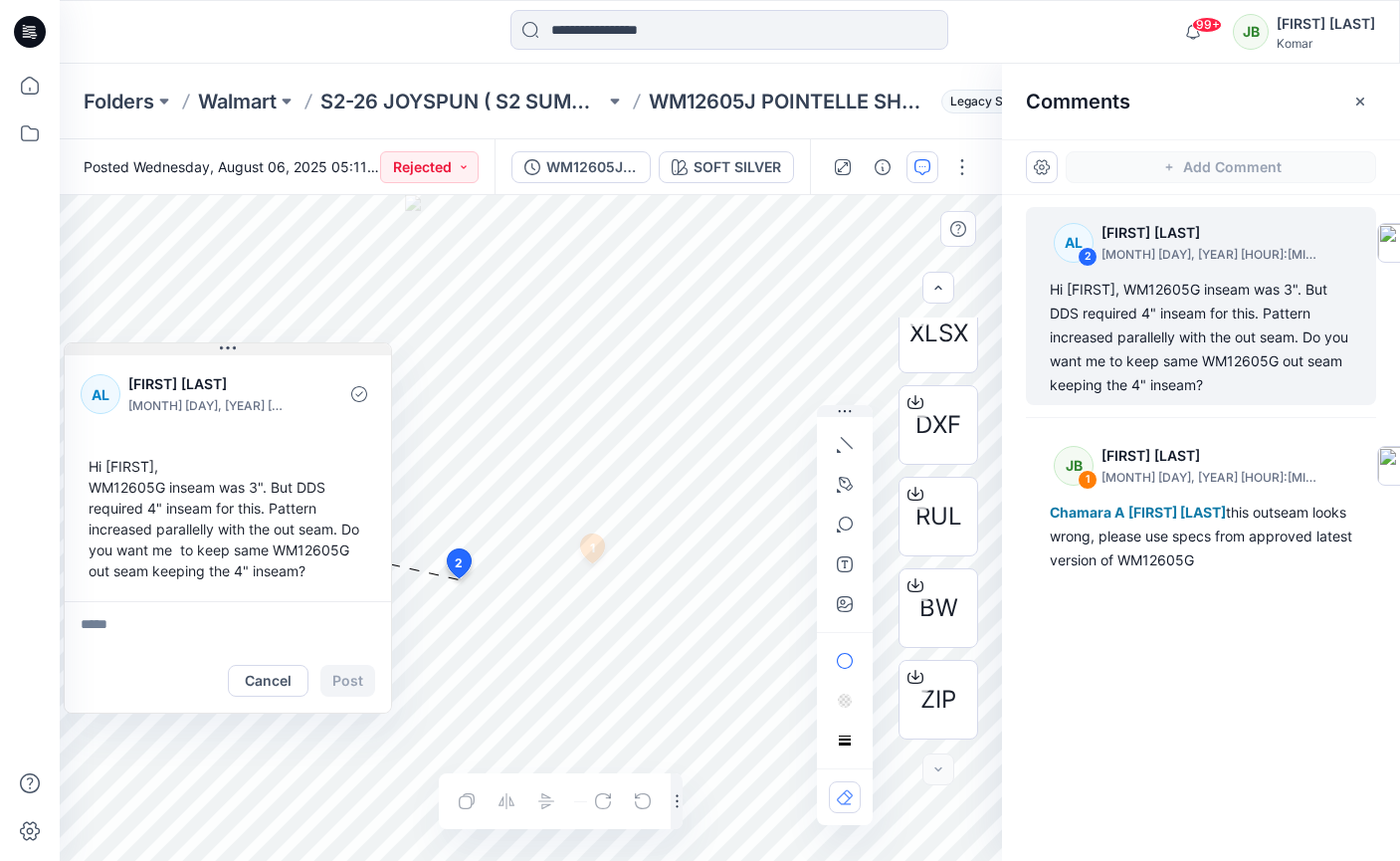 drag, startPoint x: 799, startPoint y: 470, endPoint x: 272, endPoint y: 352, distance: 540.049 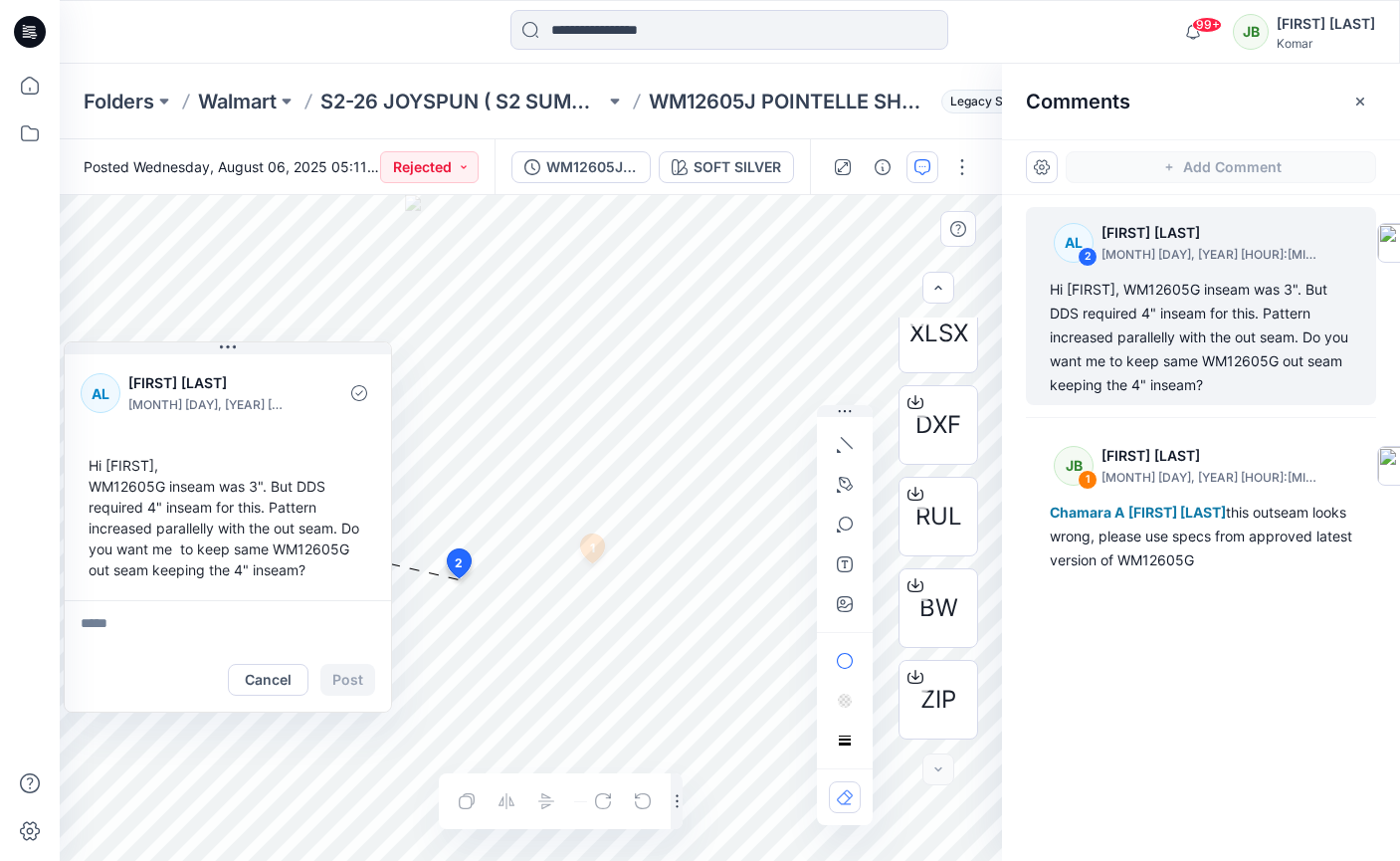click at bounding box center (228, 624) 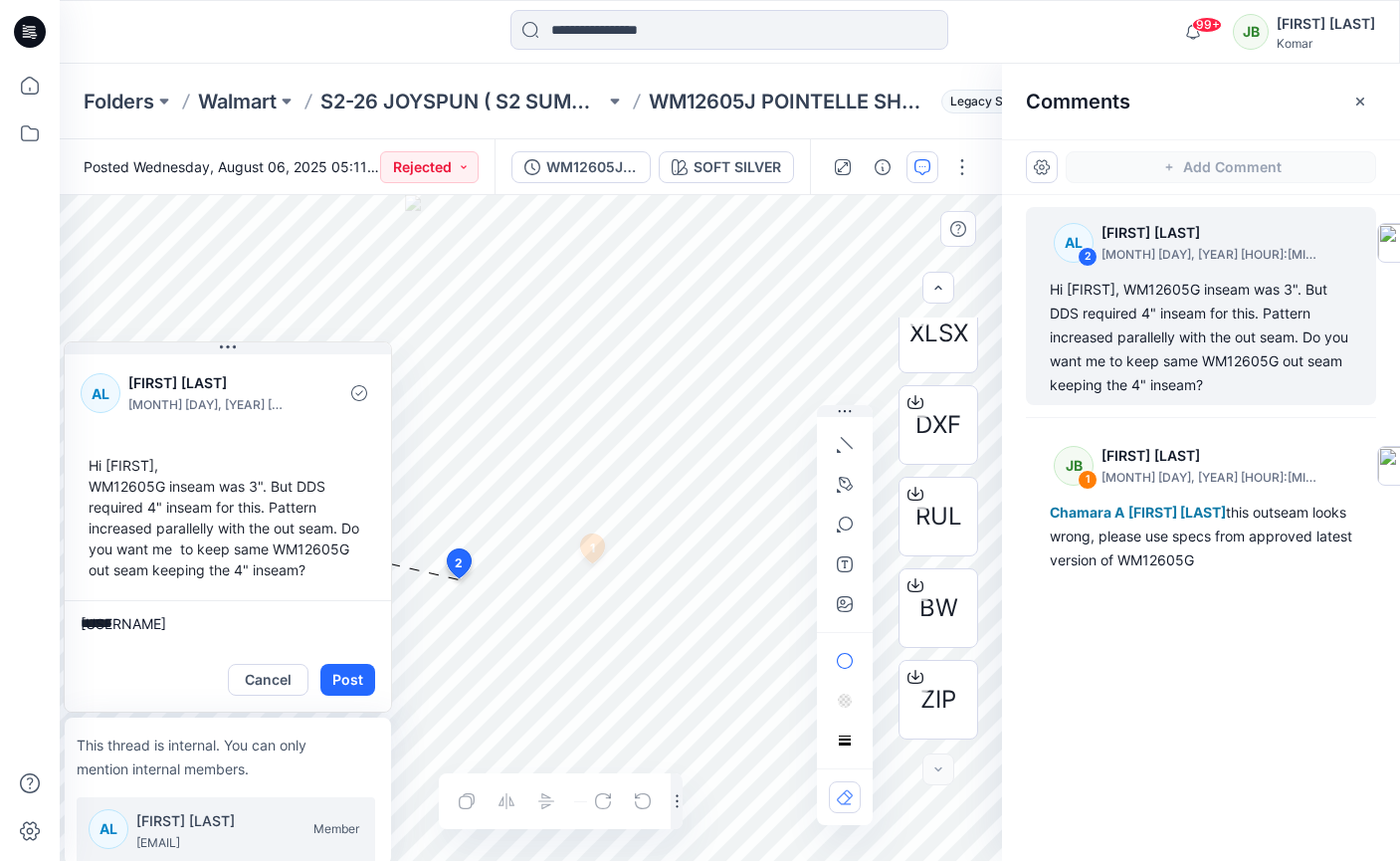 click on "antonl@star.lk" at bounding box center (211, 843) 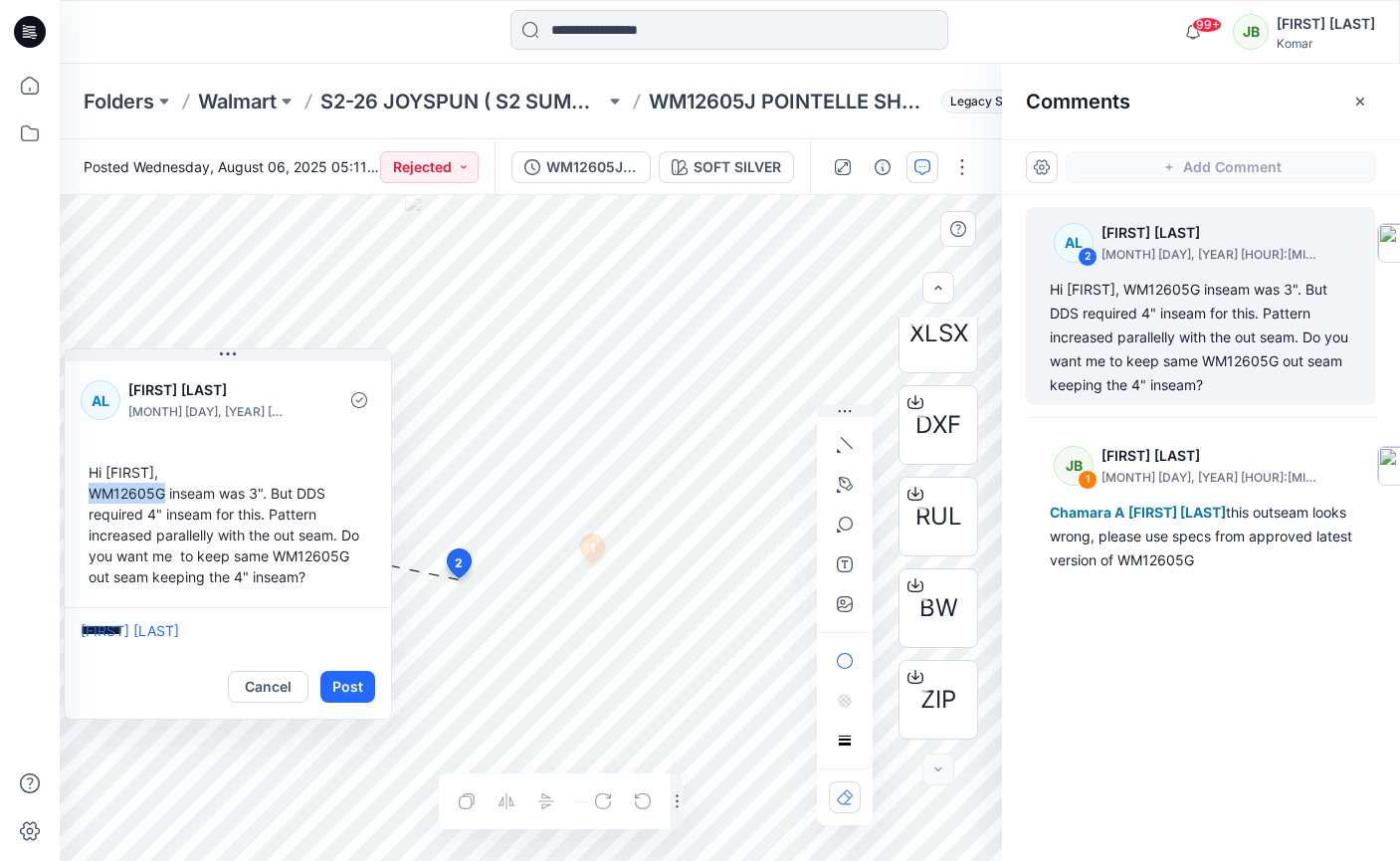 drag, startPoint x: 164, startPoint y: 488, endPoint x: 90, endPoint y: 496, distance: 74.43118 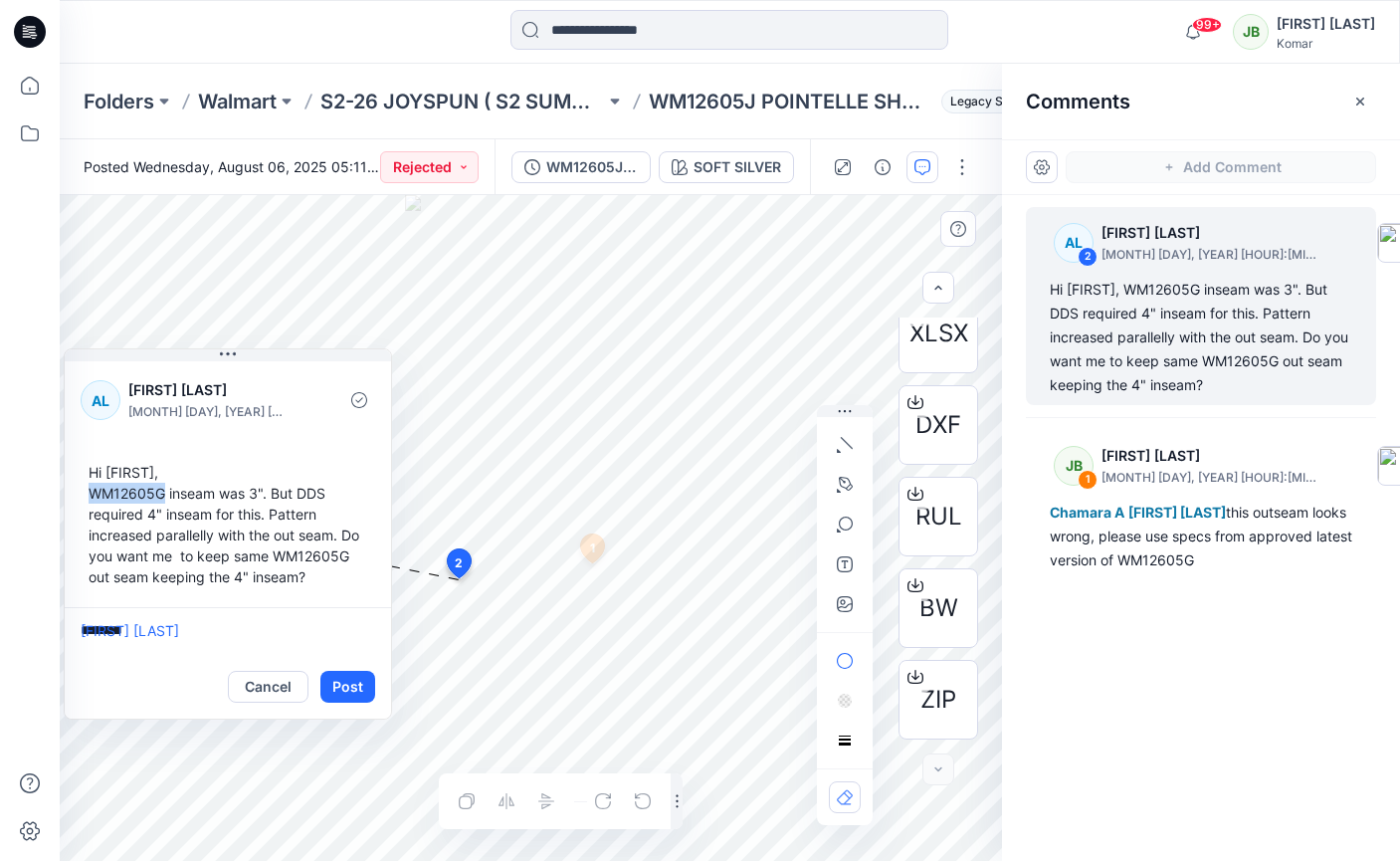 copy on "WM12605G" 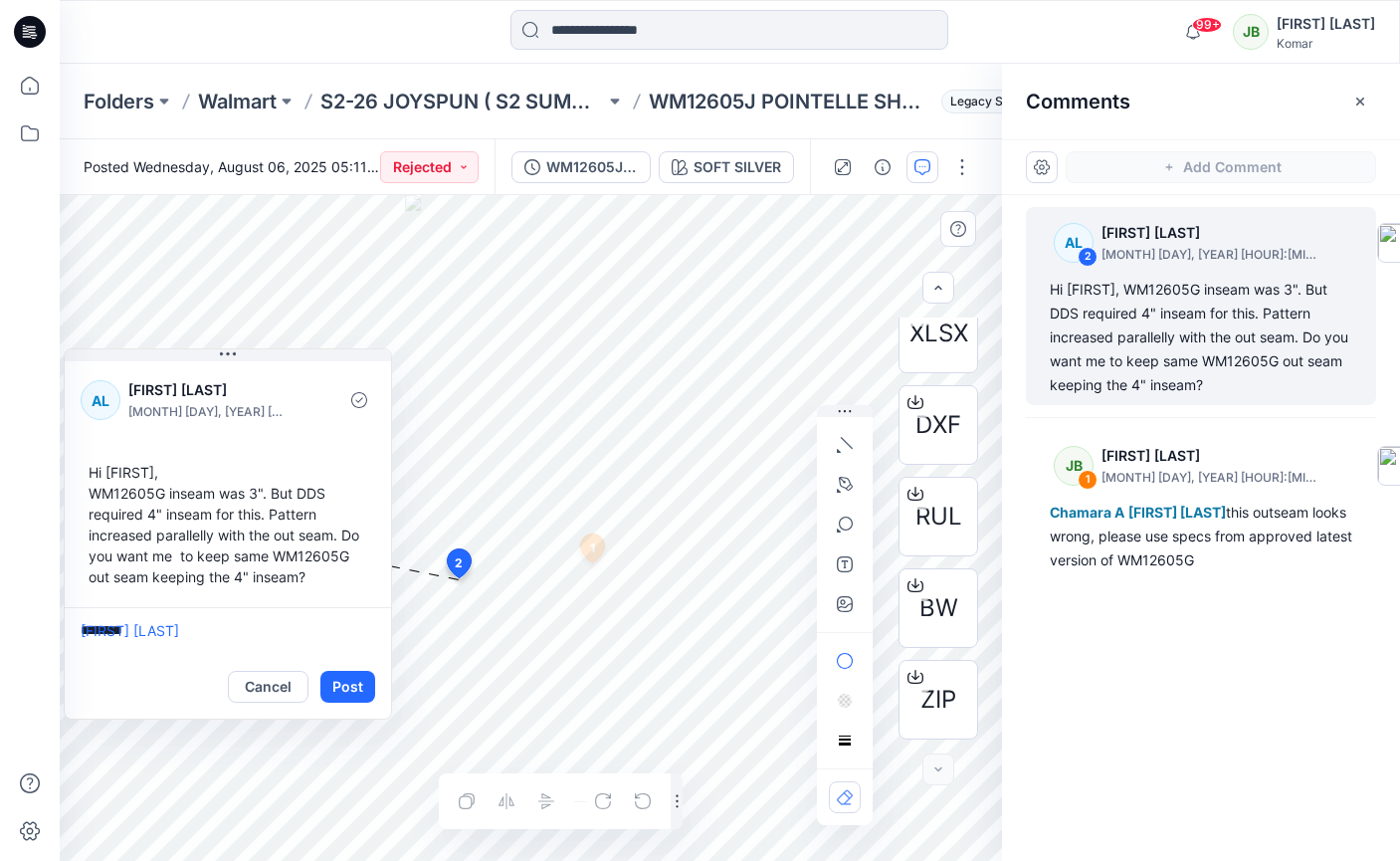 click on "*******" at bounding box center (228, 631) 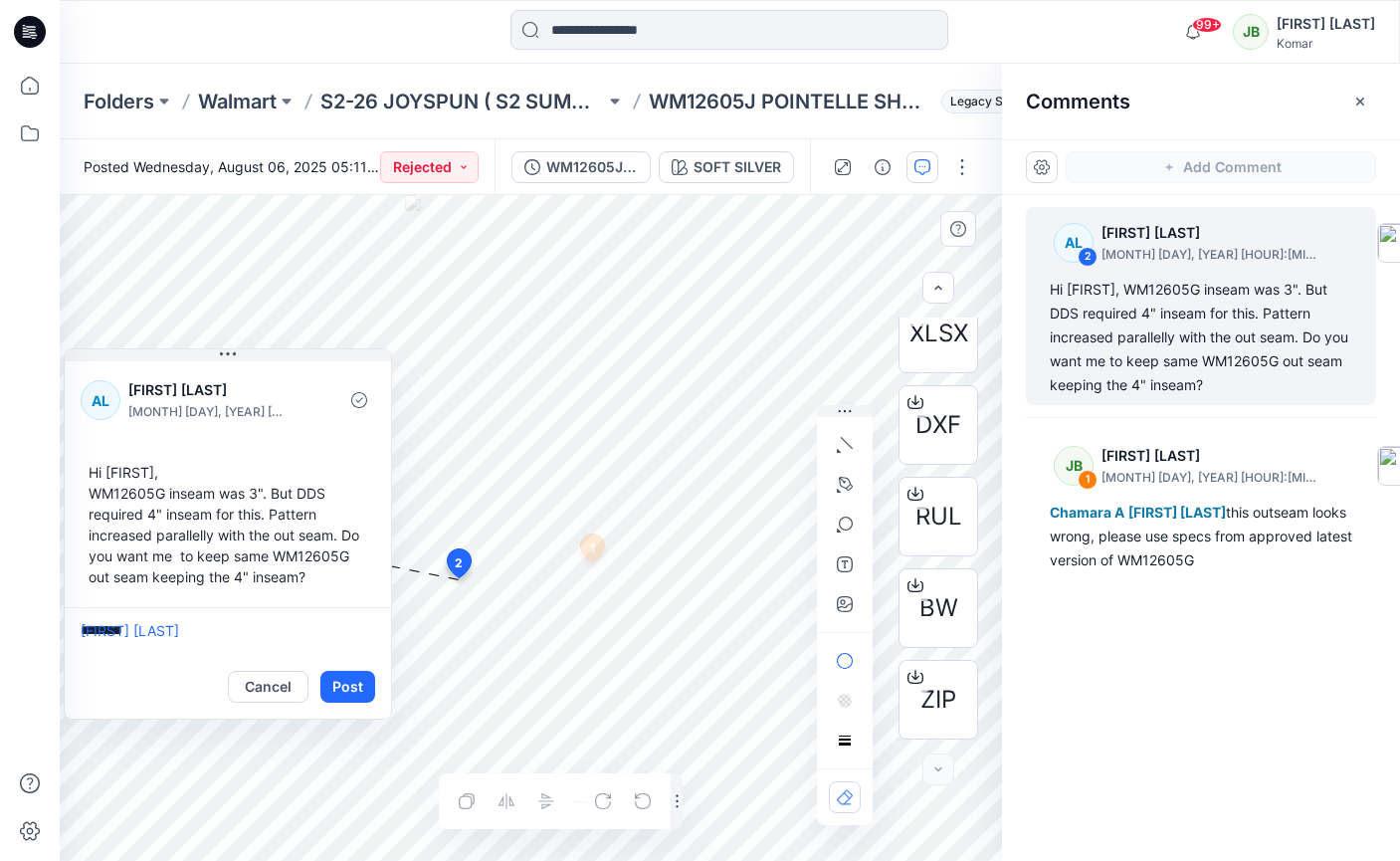 paste on "*********" 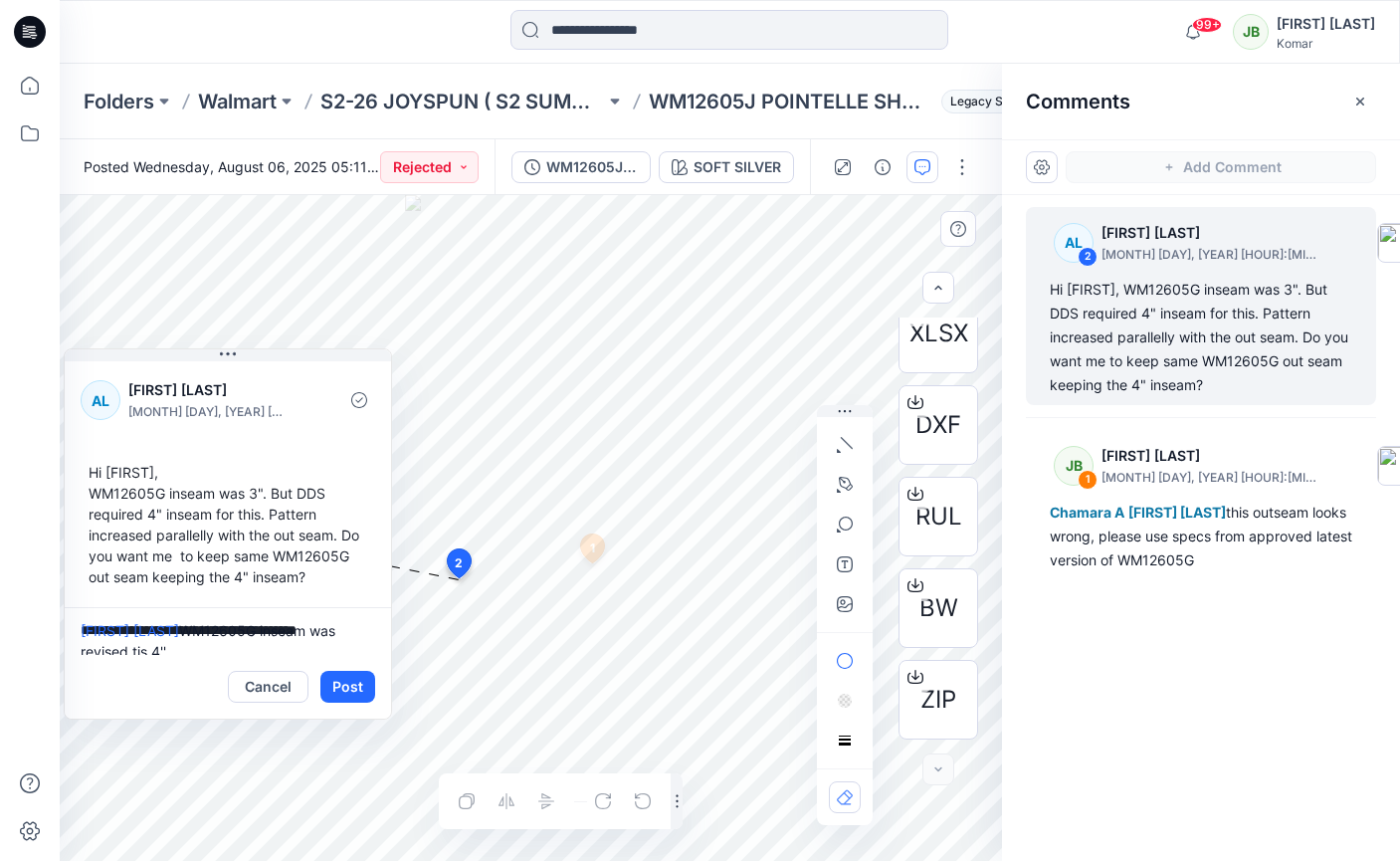 scroll, scrollTop: 5, scrollLeft: 0, axis: vertical 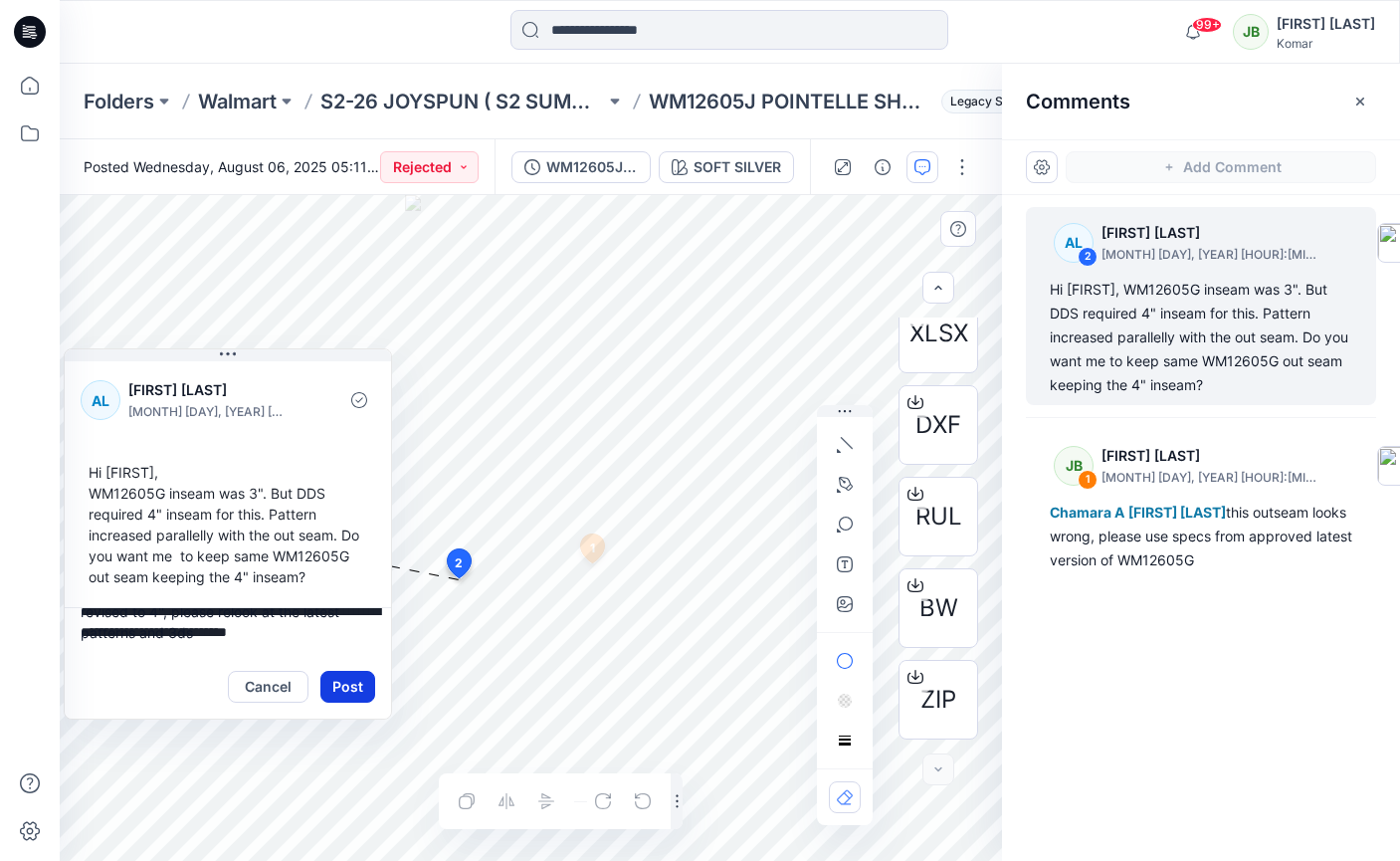 type on "**********" 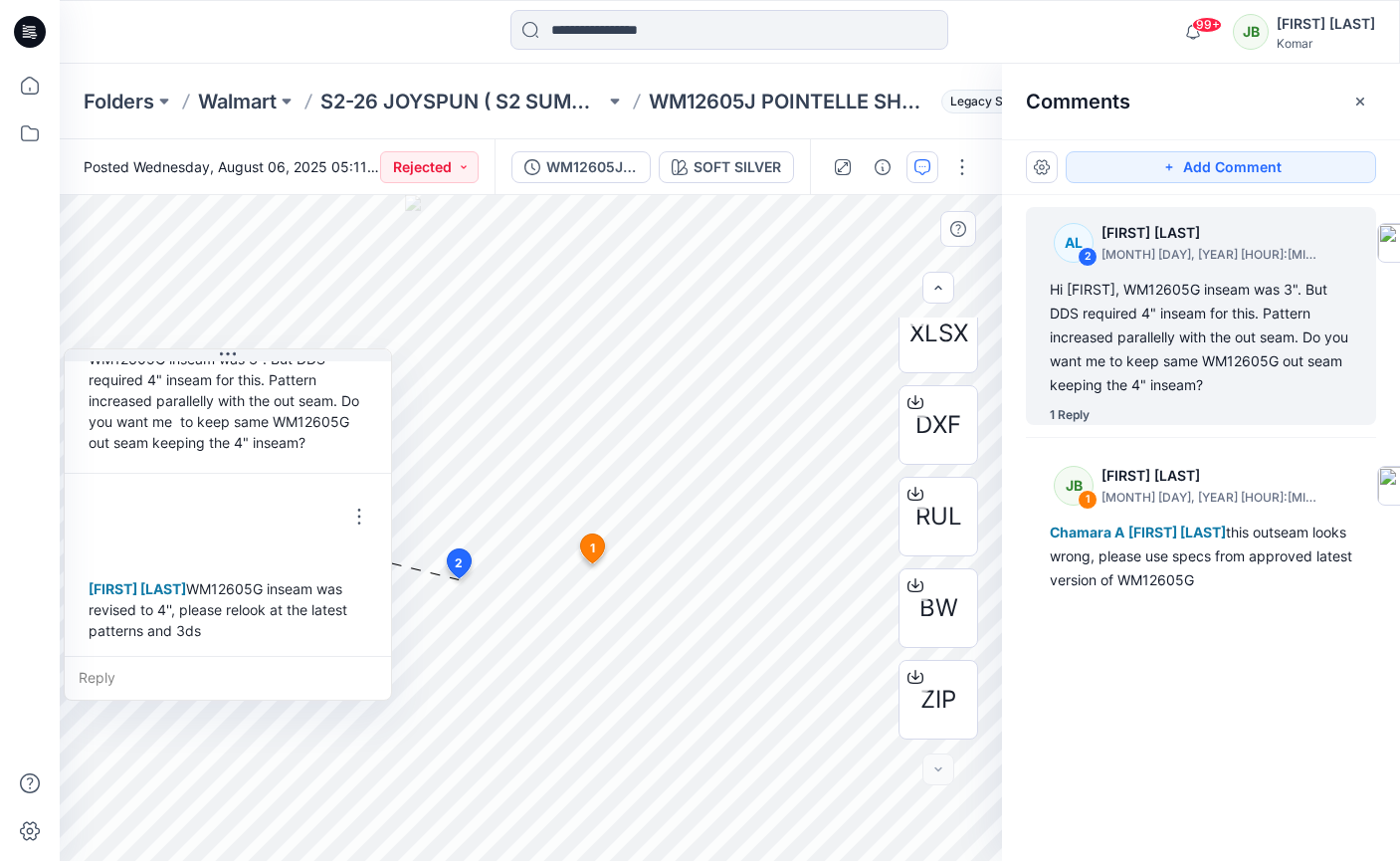 scroll, scrollTop: 139, scrollLeft: 0, axis: vertical 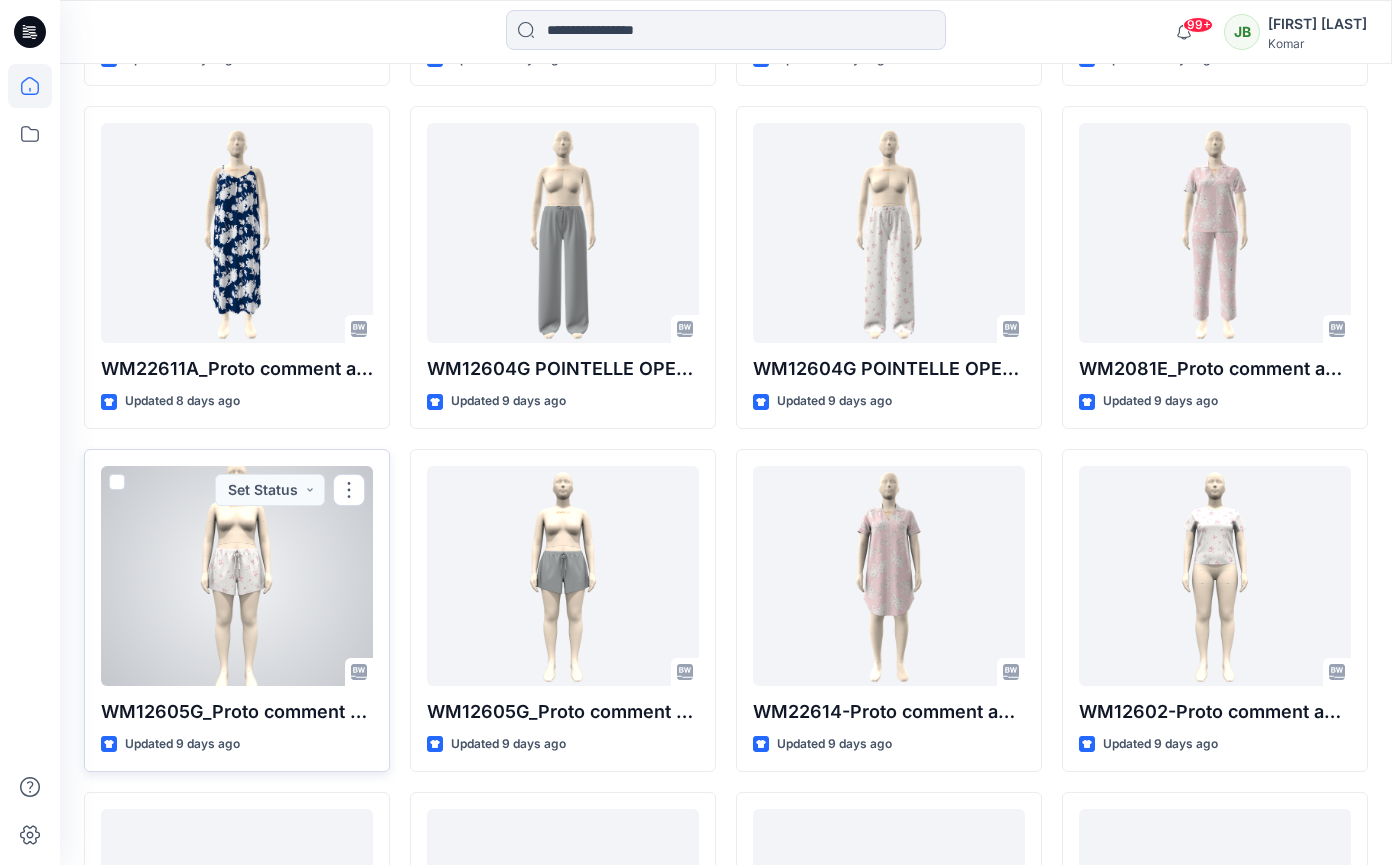 click at bounding box center (237, 576) 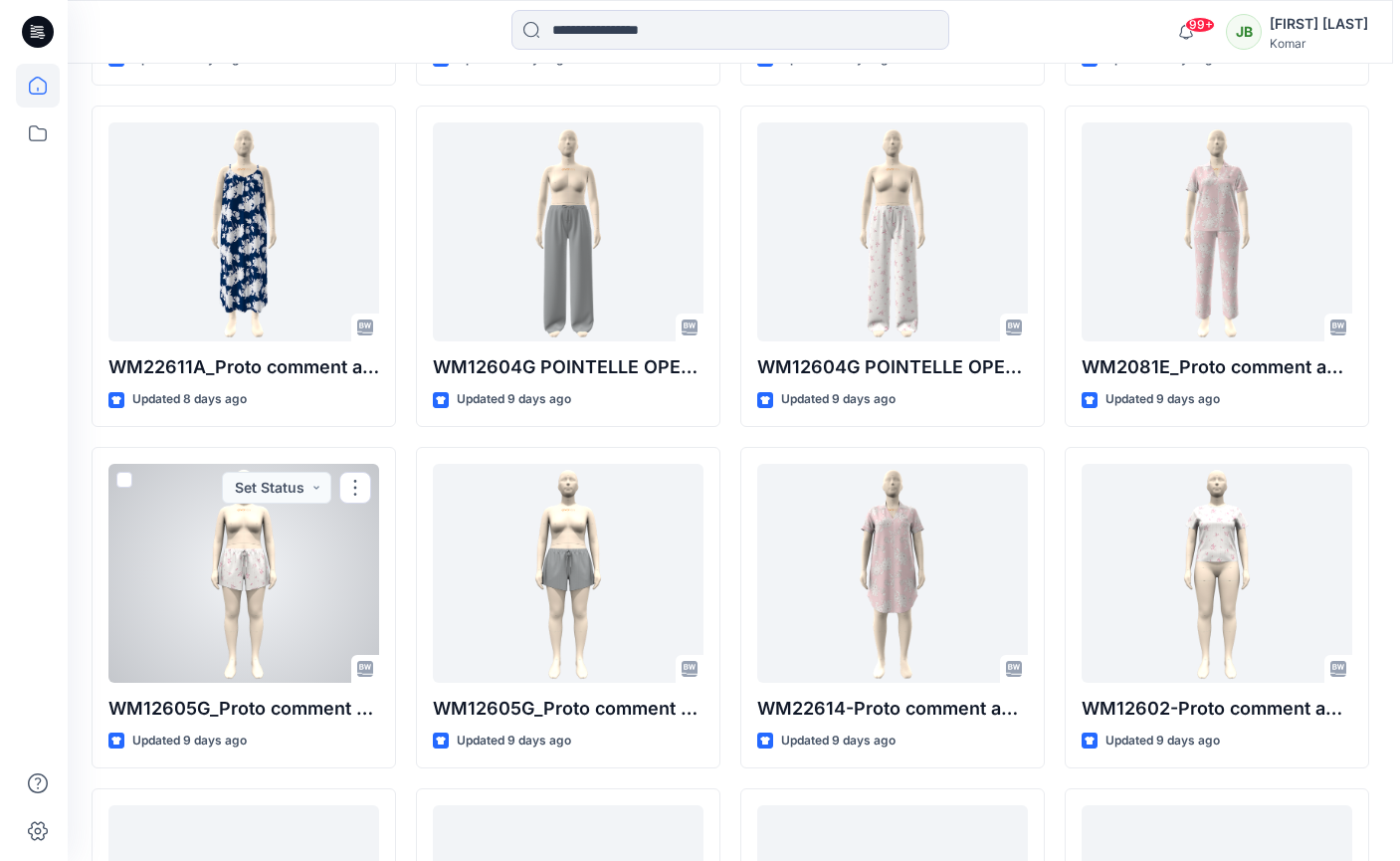 scroll, scrollTop: 0, scrollLeft: 0, axis: both 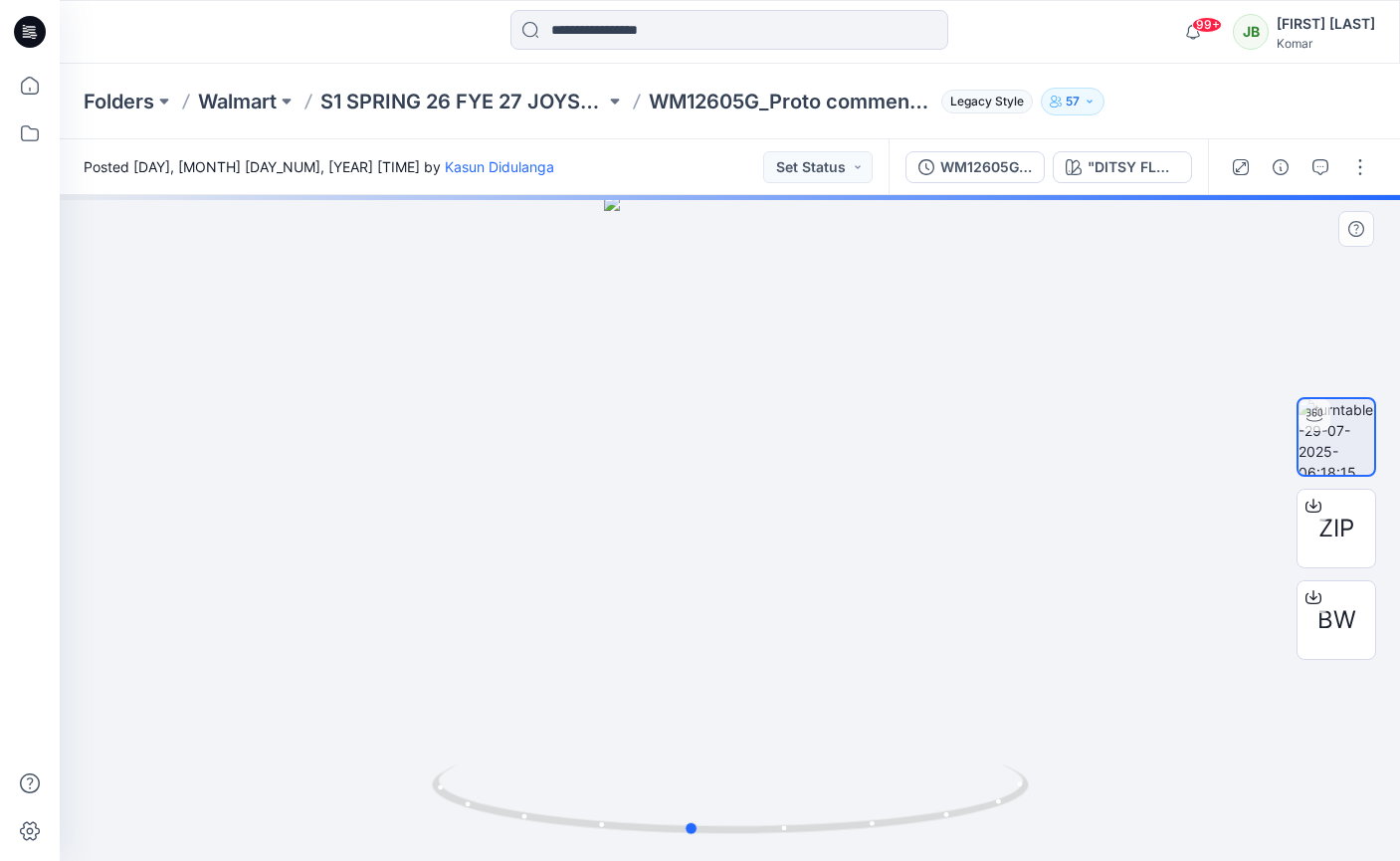 click at bounding box center (729, 528) 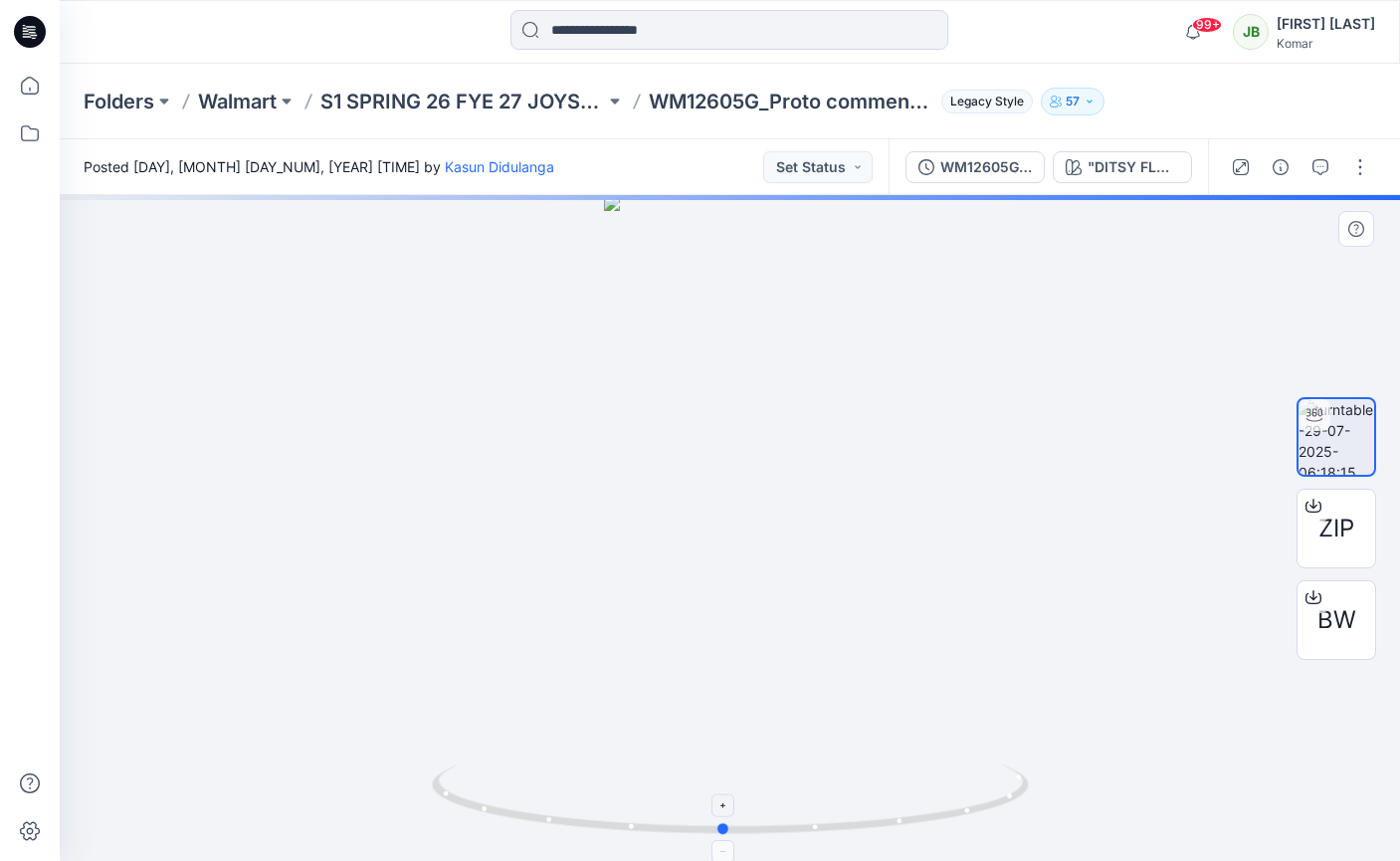 drag, startPoint x: 697, startPoint y: 826, endPoint x: 730, endPoint y: 814, distance: 35.1141 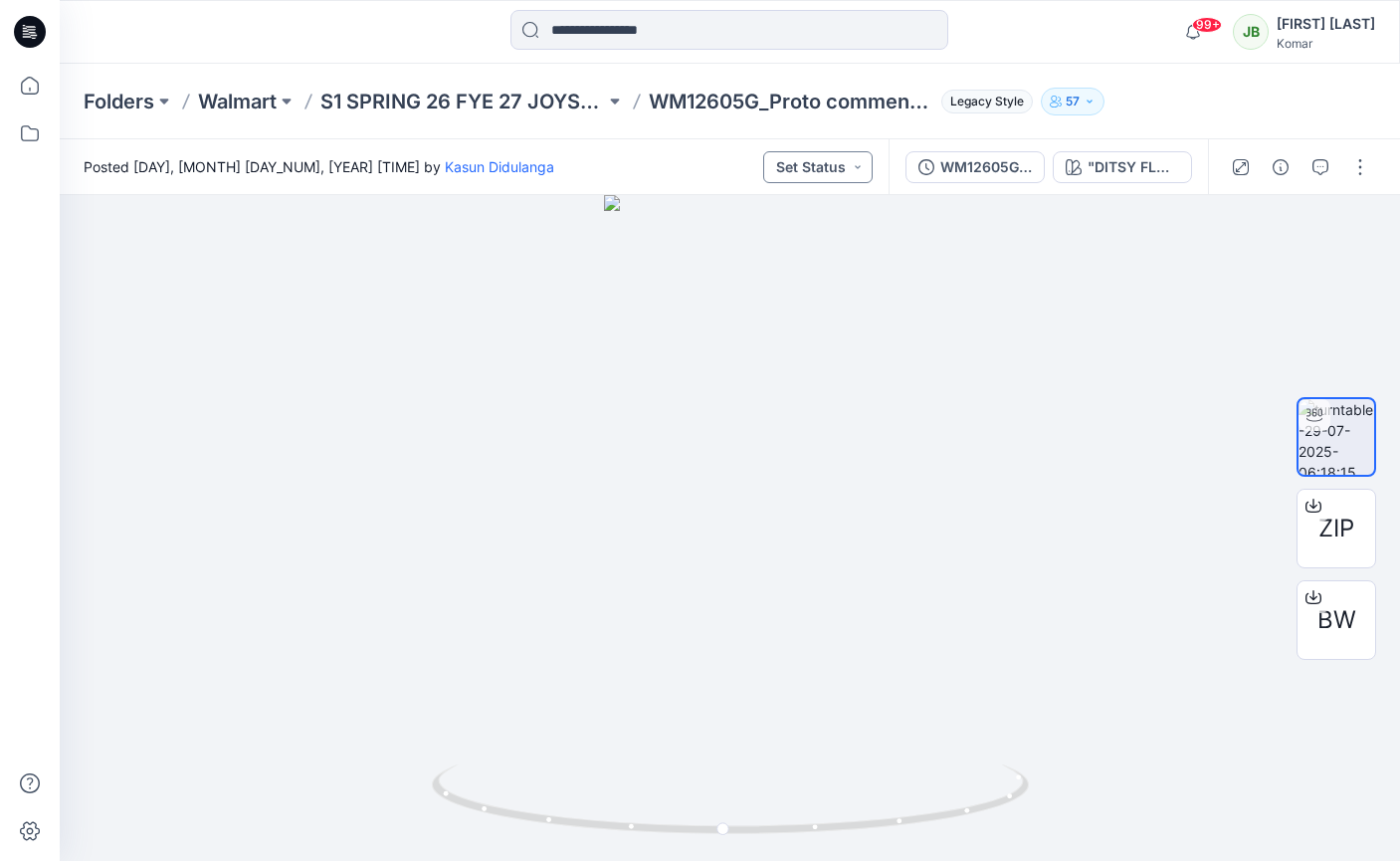click on "Set Status" at bounding box center (818, 167) 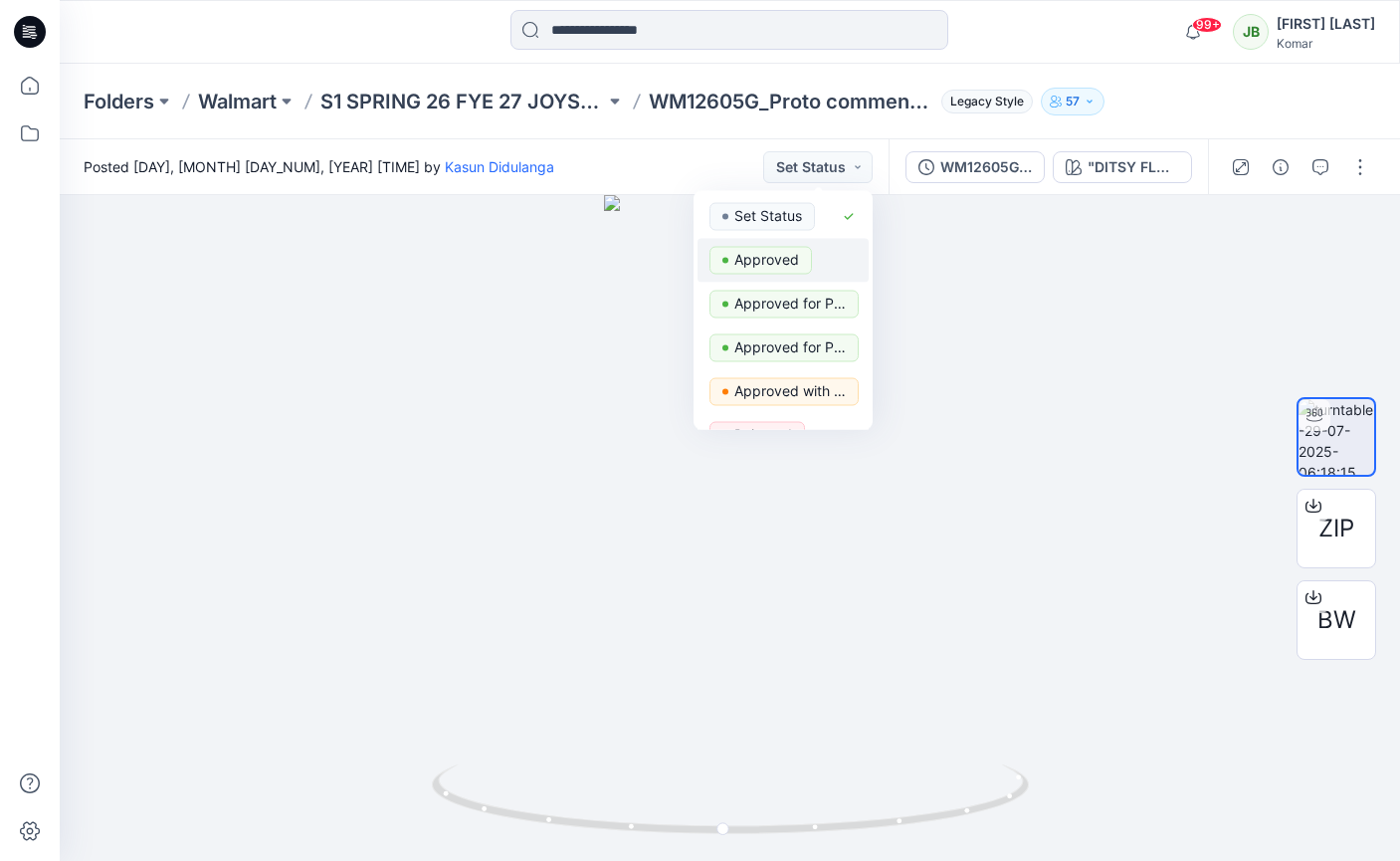 click on "Approved" at bounding box center (766, 260) 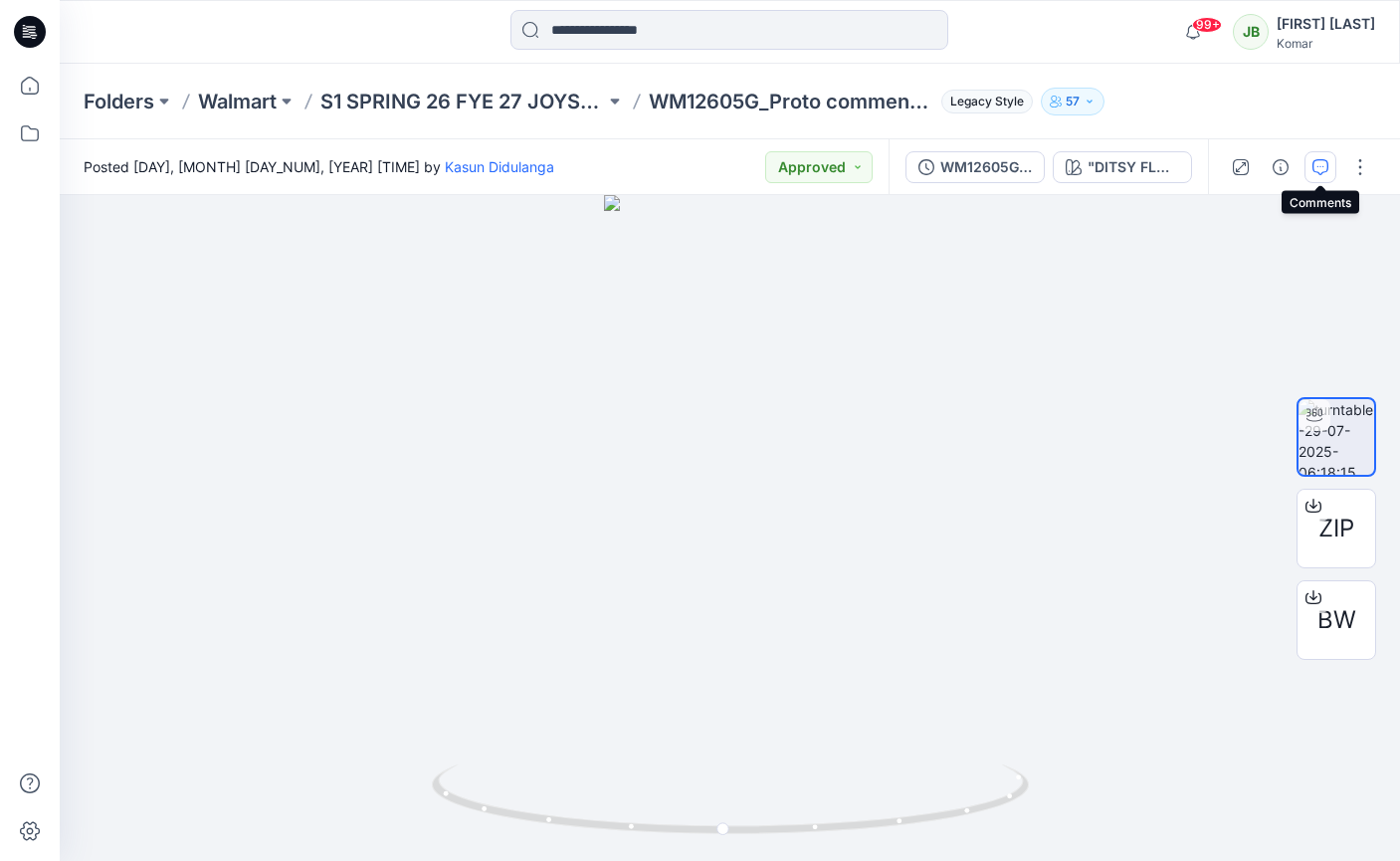 click 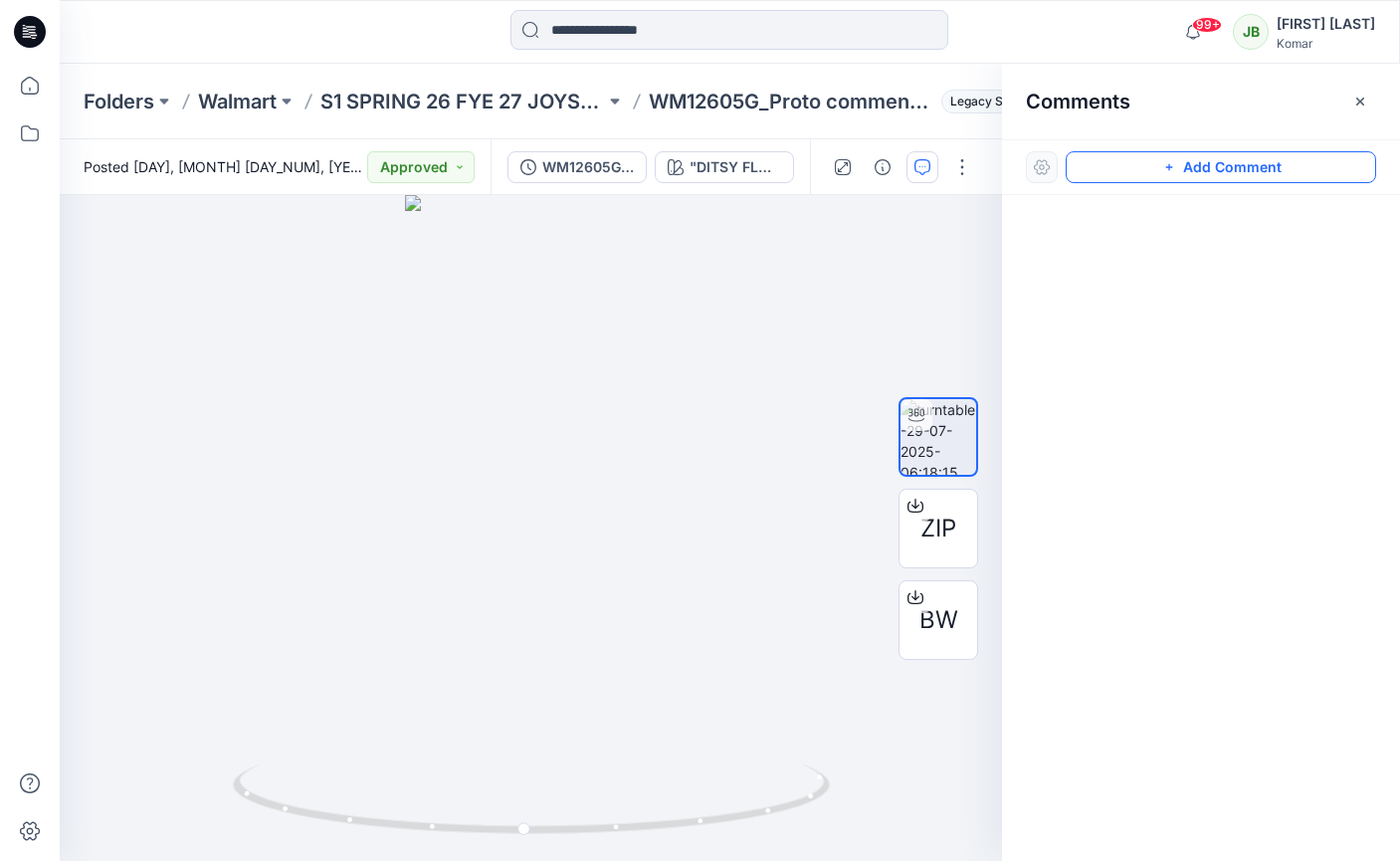 click on "Add Comment" at bounding box center (1221, 167) 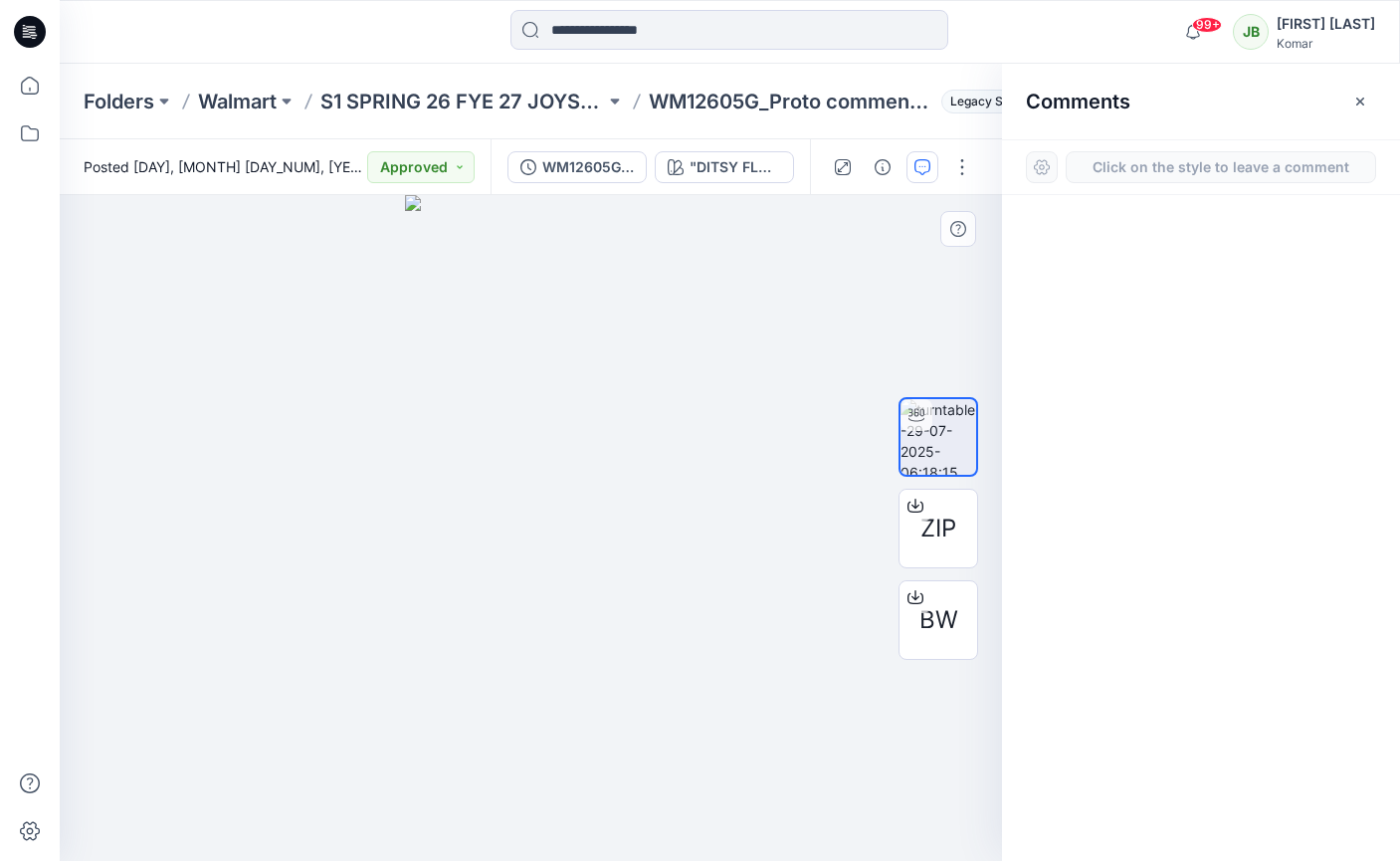 click on "1" at bounding box center [530, 528] 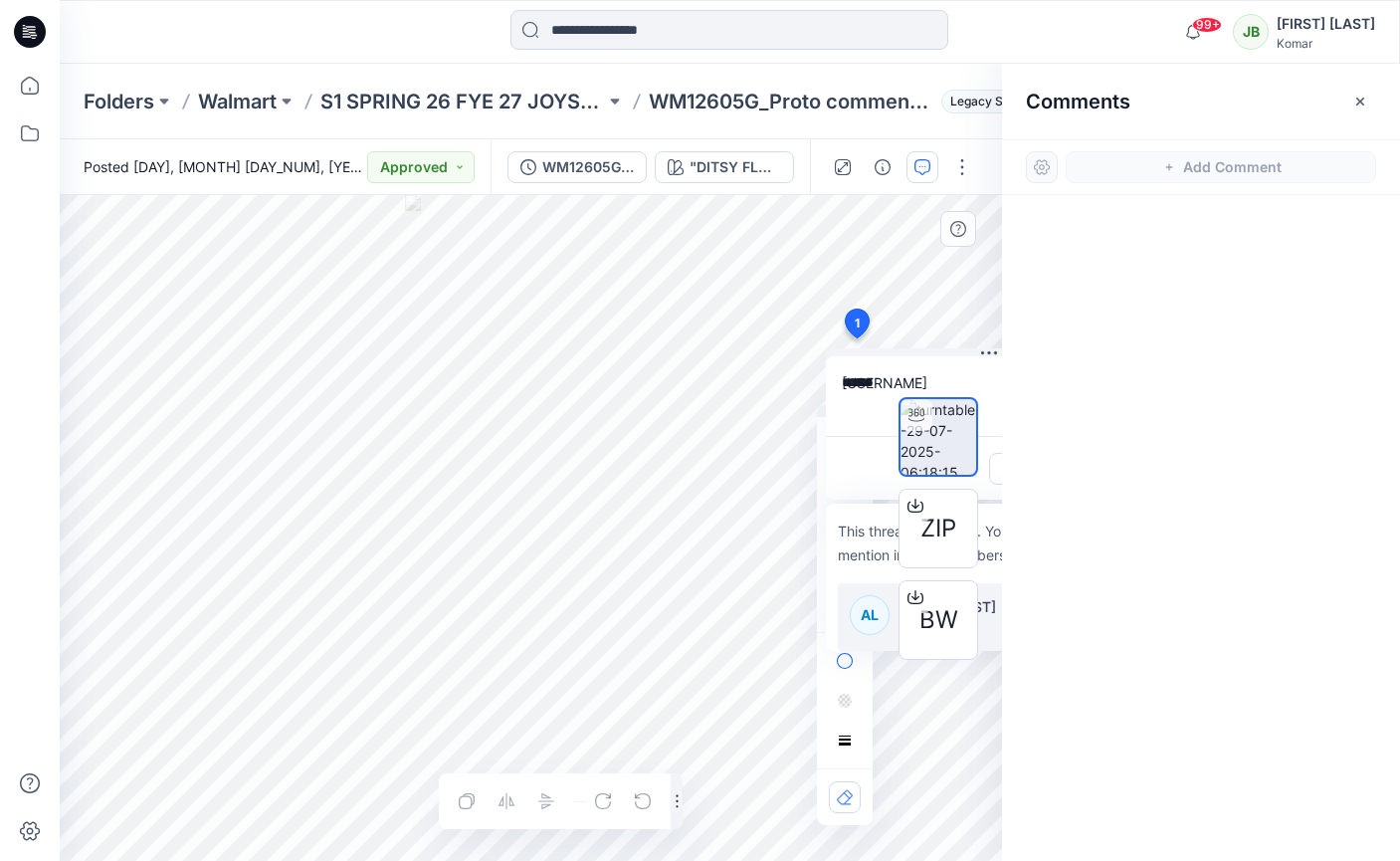 click on "AL" at bounding box center [870, 615] 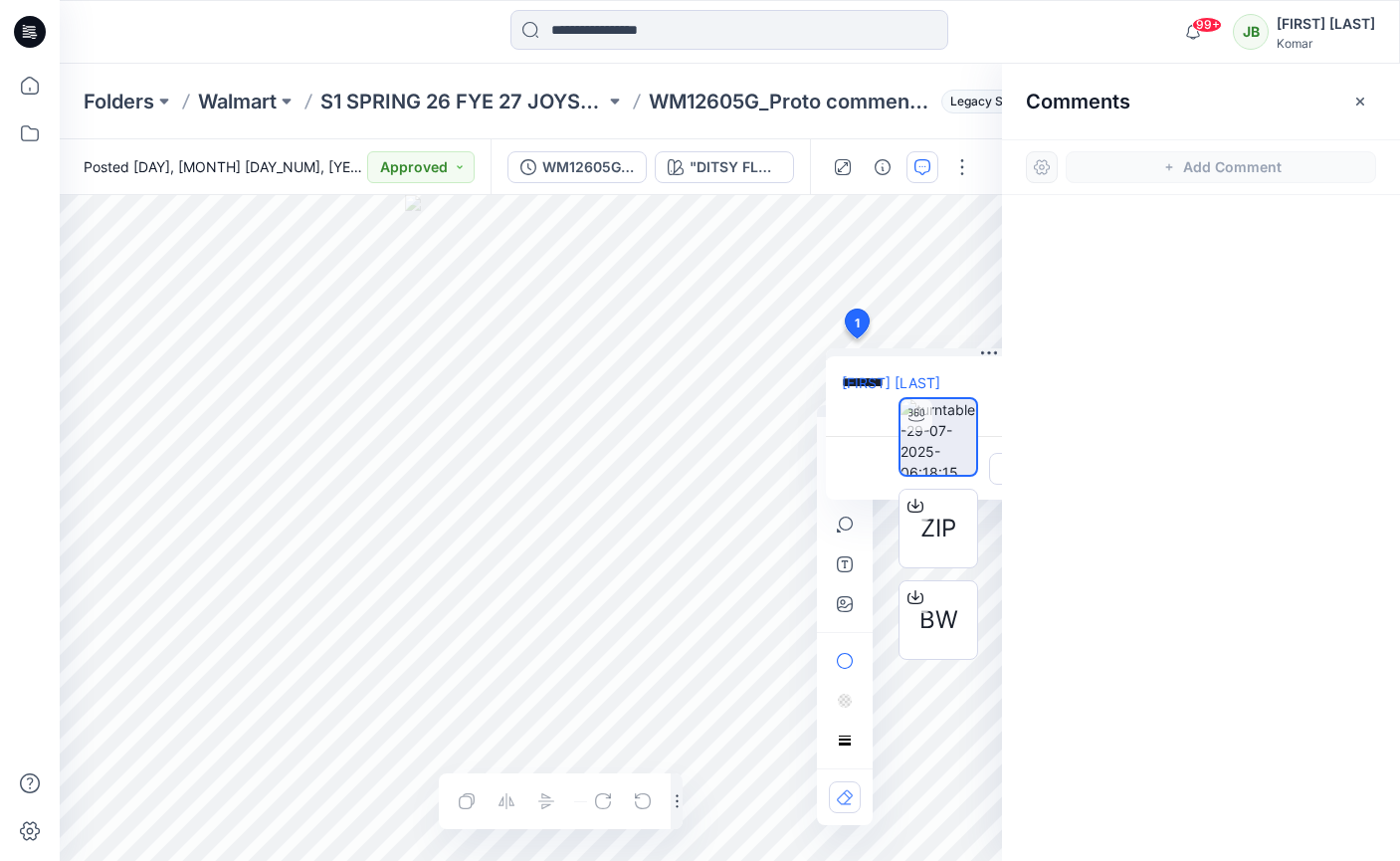 click 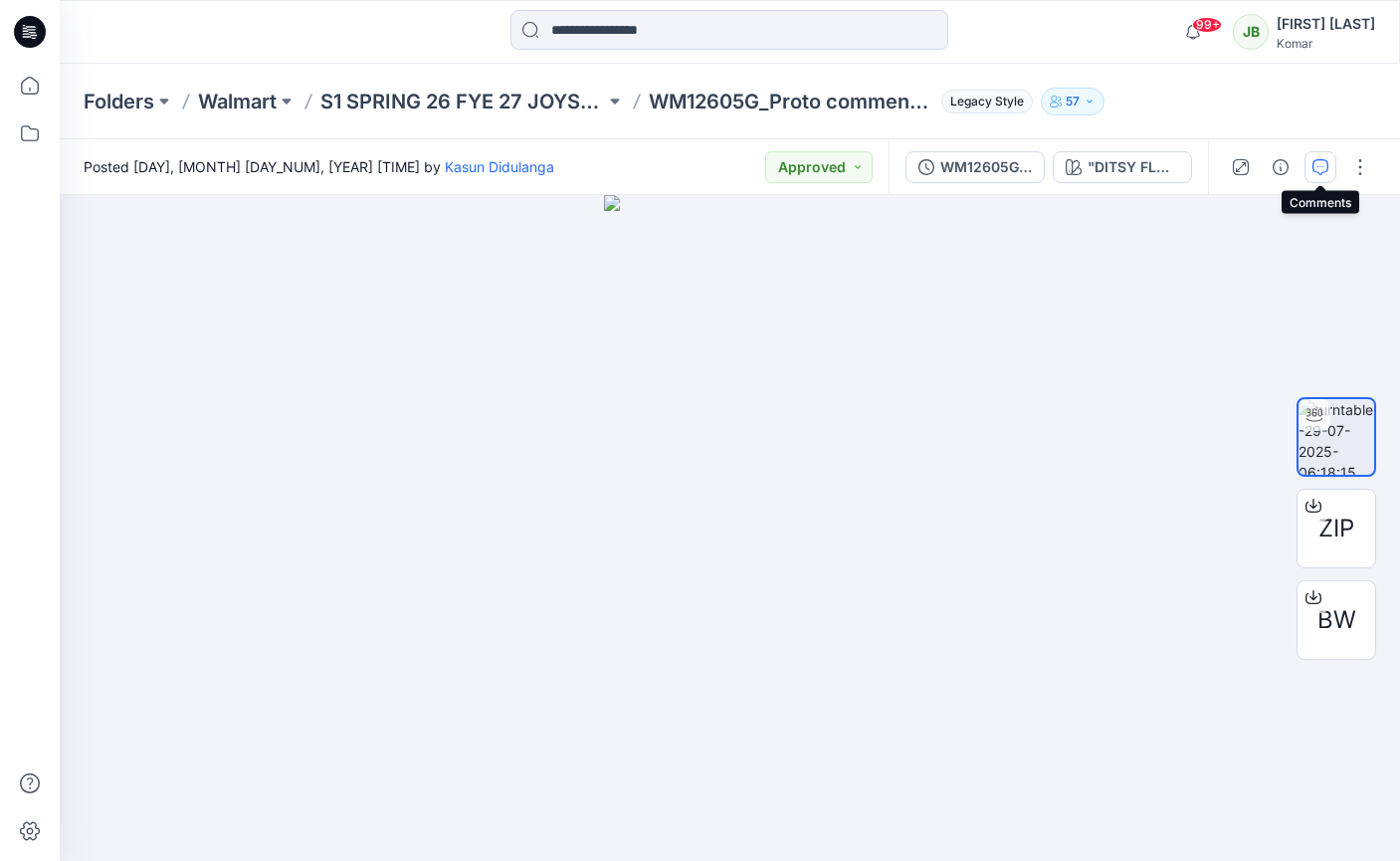 click 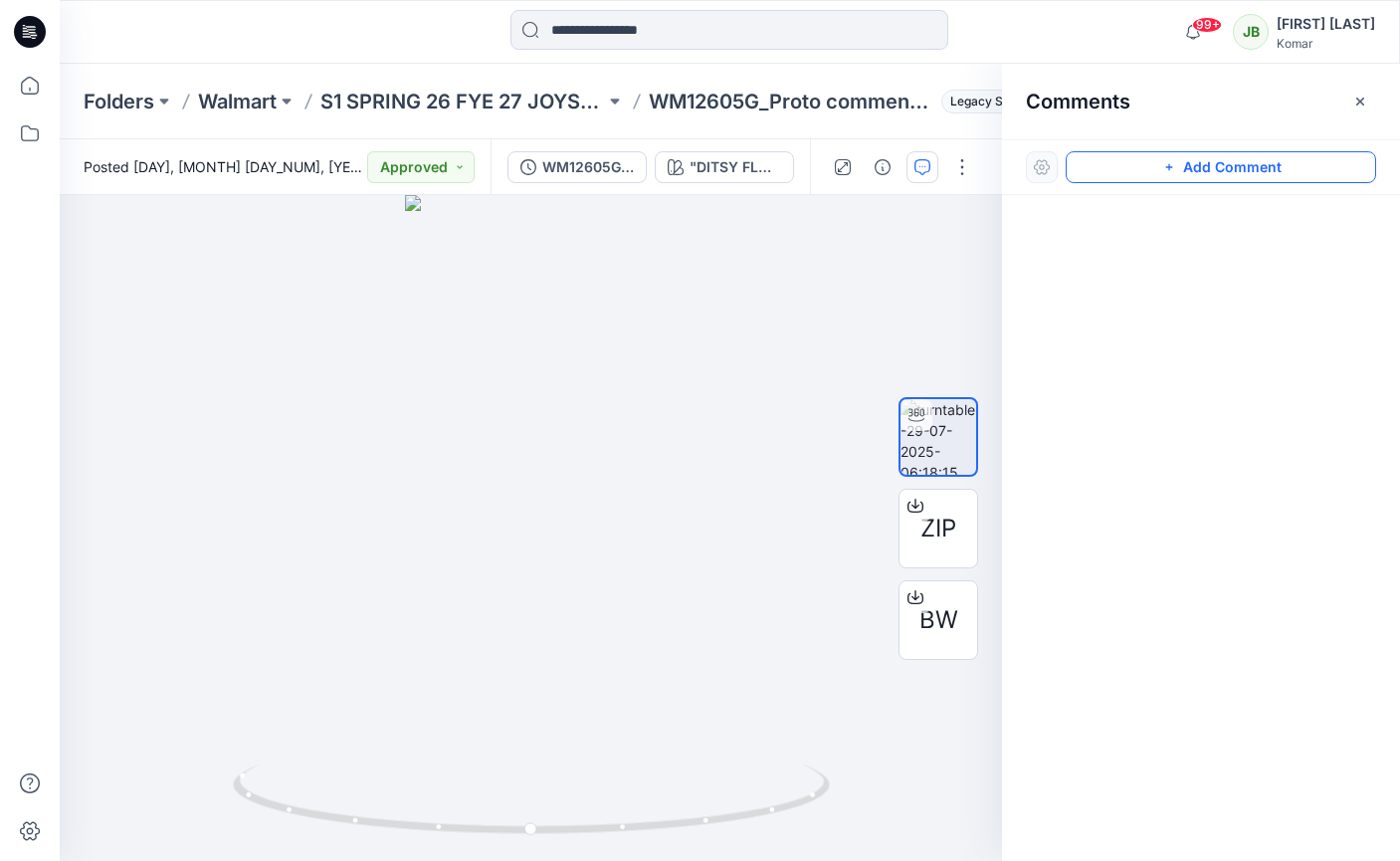 click on "Add Comment" at bounding box center [1221, 167] 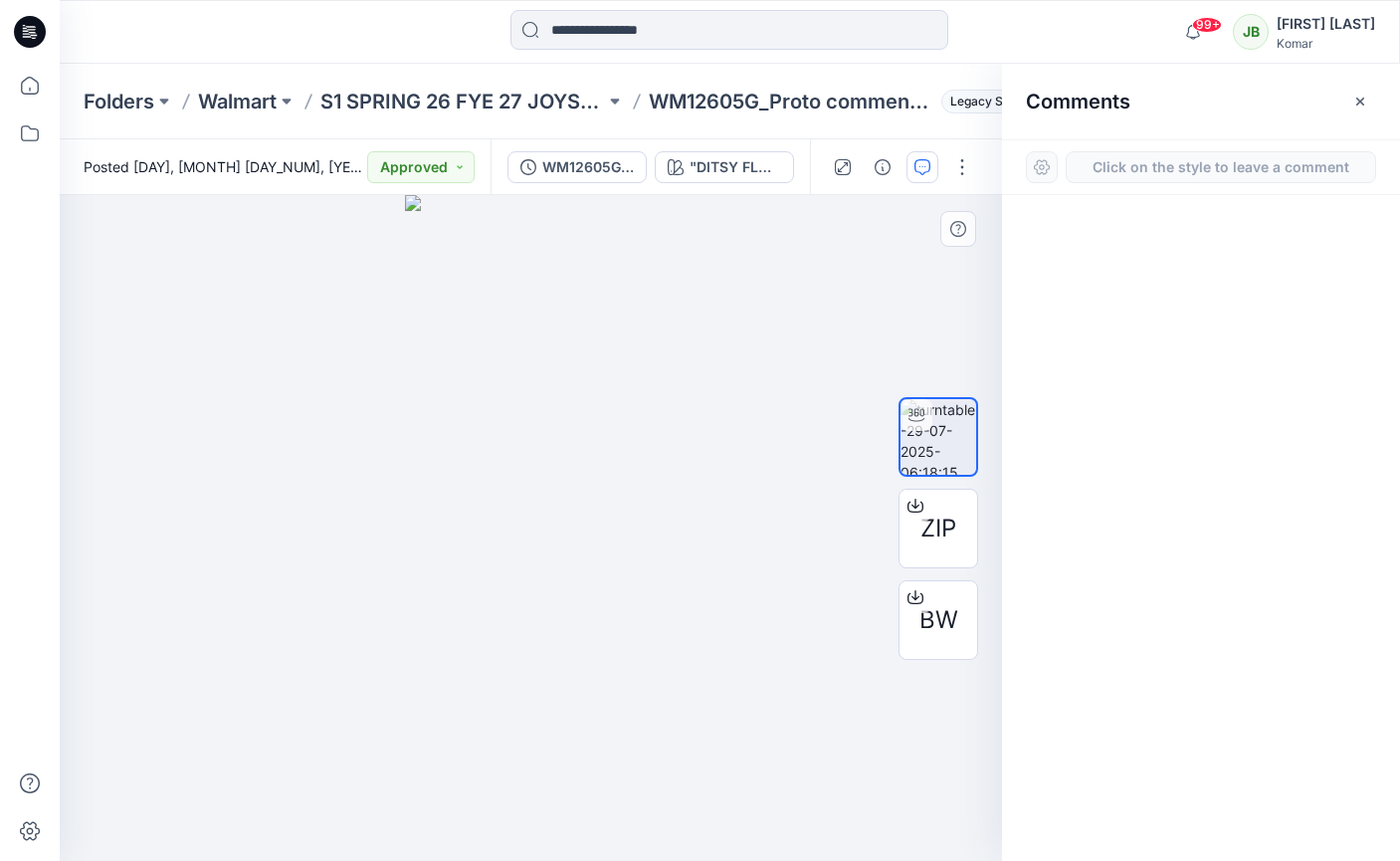 click on "1" at bounding box center (530, 528) 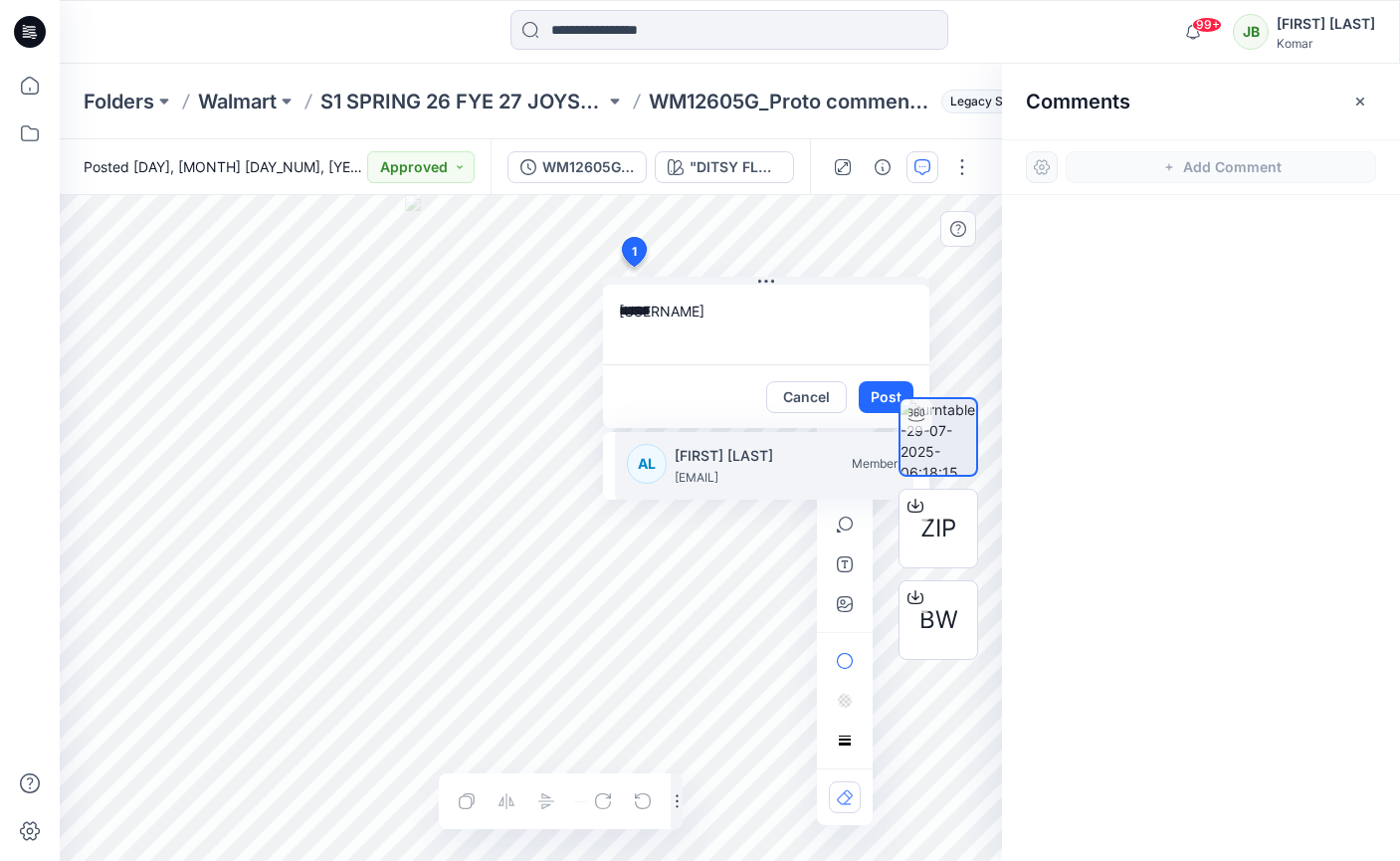 click on "[FIRST] [LAST]" at bounding box center [749, 456] 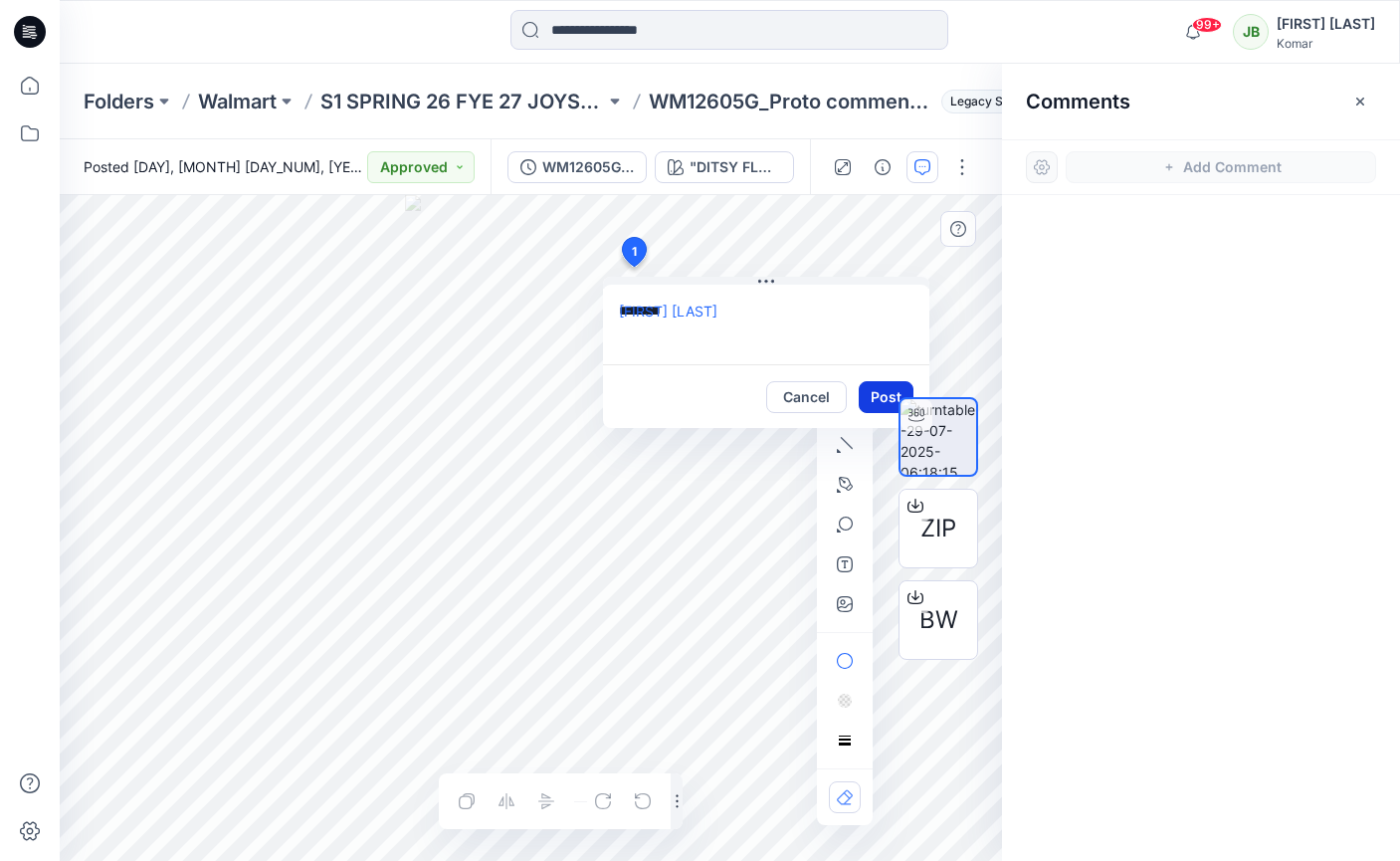 click on "Post" at bounding box center (886, 397) 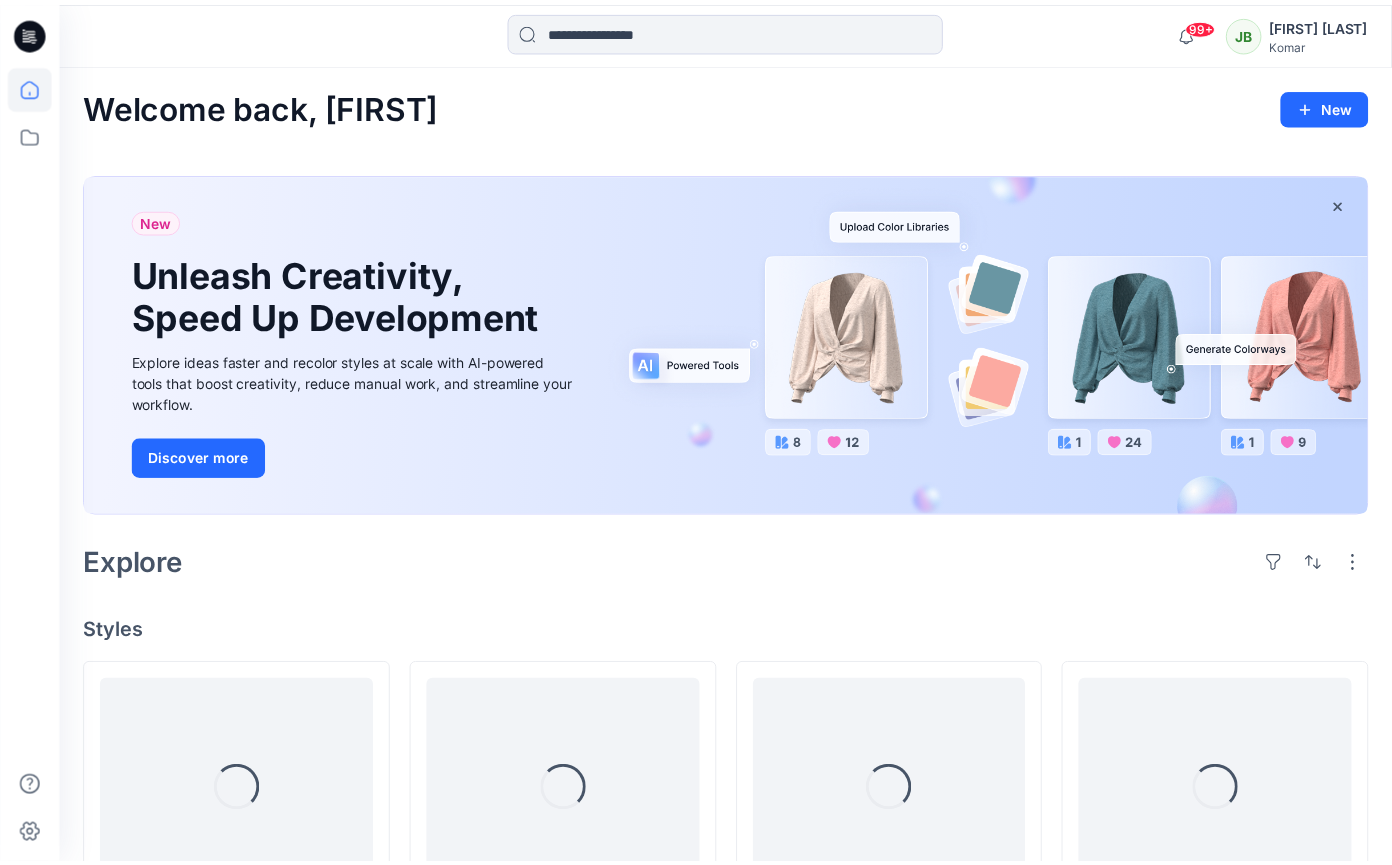 scroll, scrollTop: 3639, scrollLeft: 0, axis: vertical 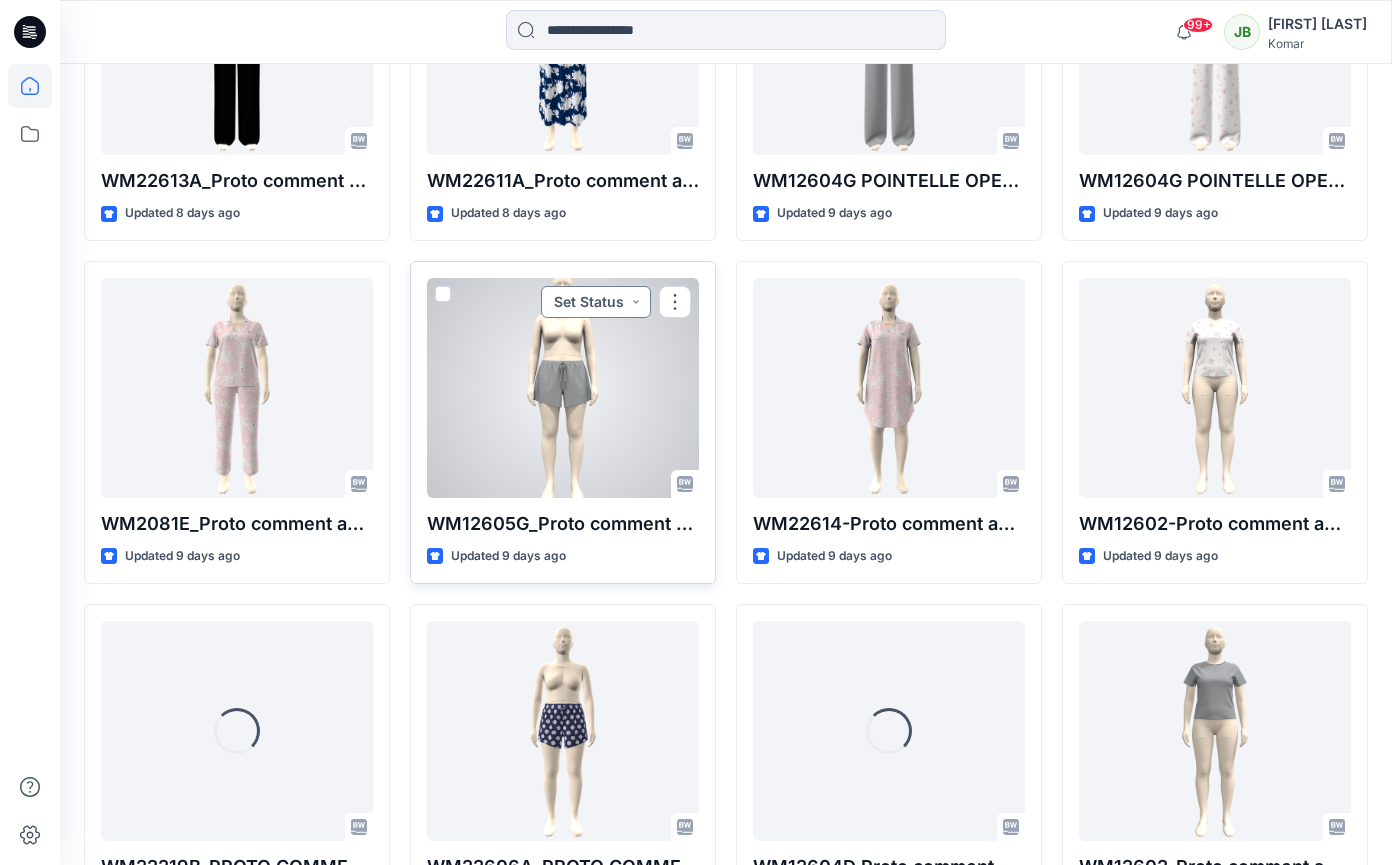 click on "Set Status" at bounding box center (596, 302) 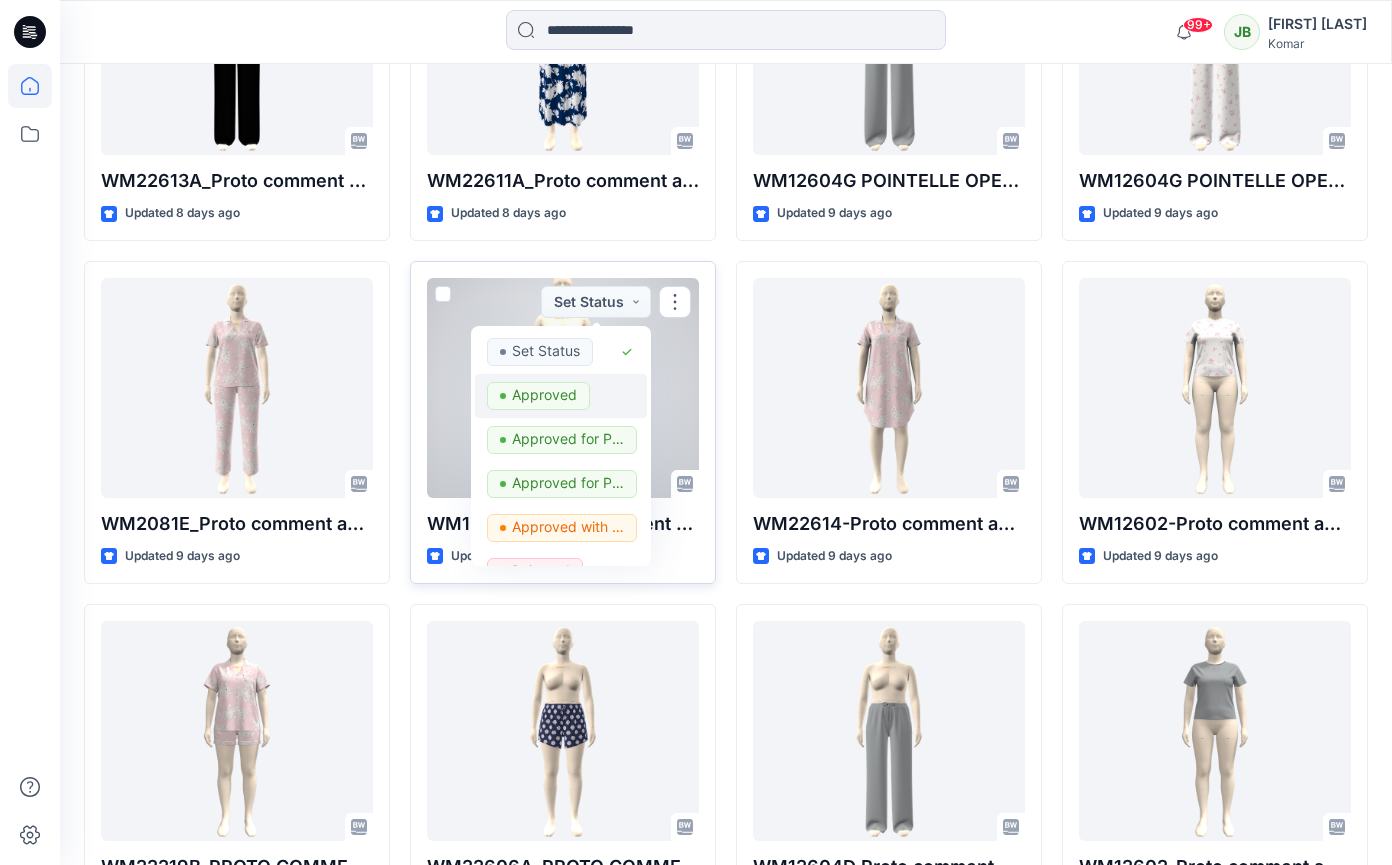 click on "Approved" at bounding box center (544, 395) 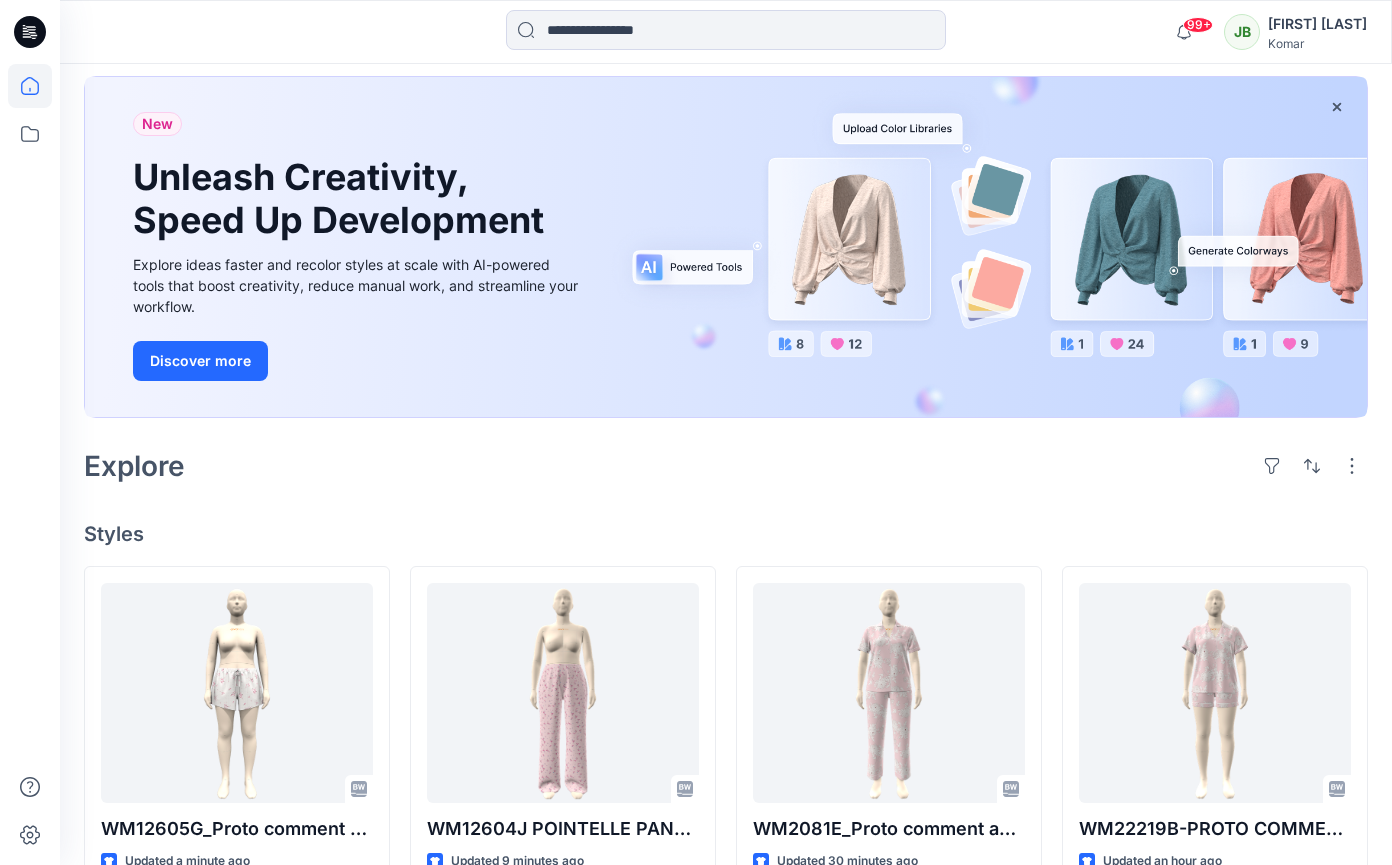 scroll, scrollTop: 49, scrollLeft: 0, axis: vertical 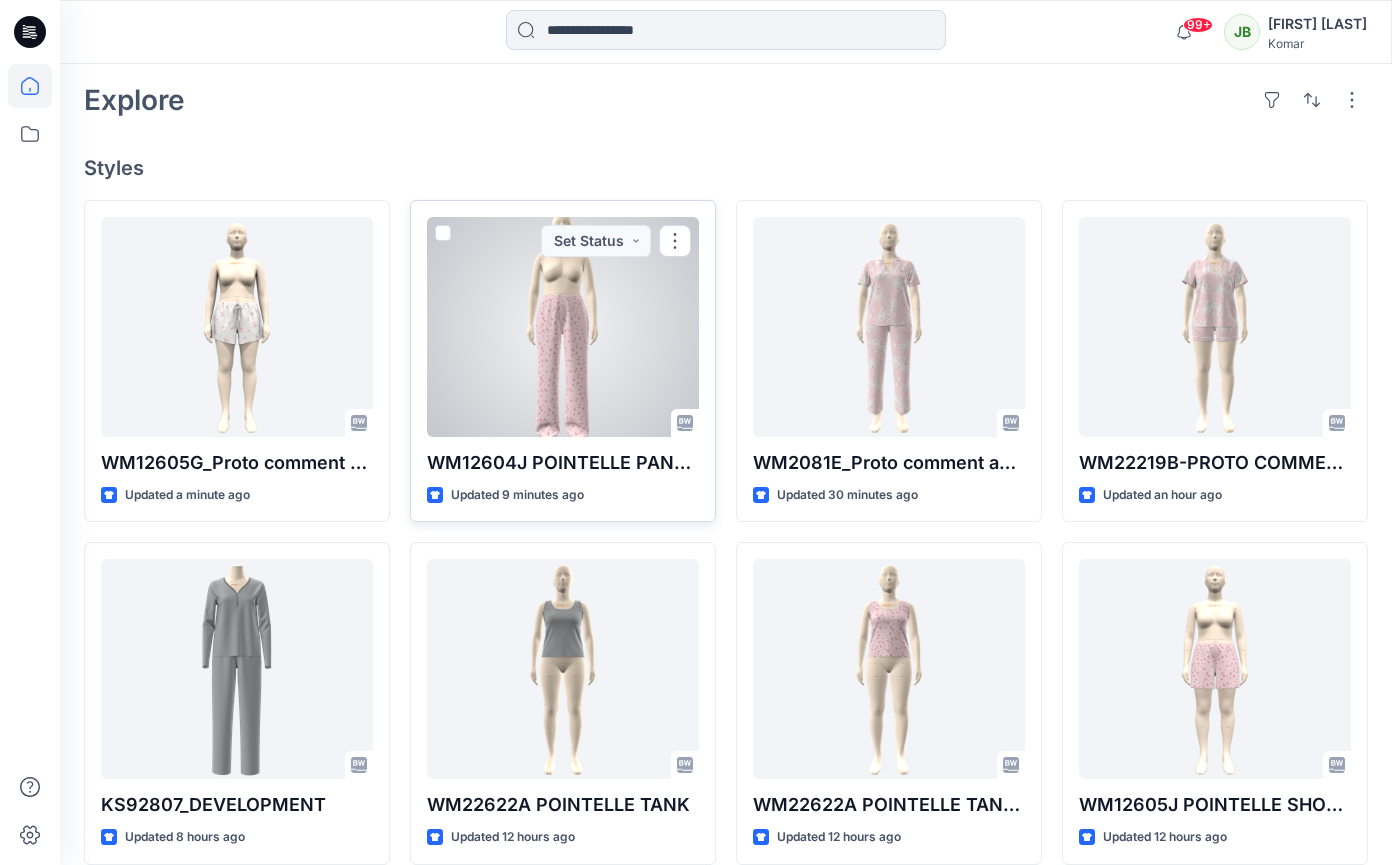 click at bounding box center [563, 327] 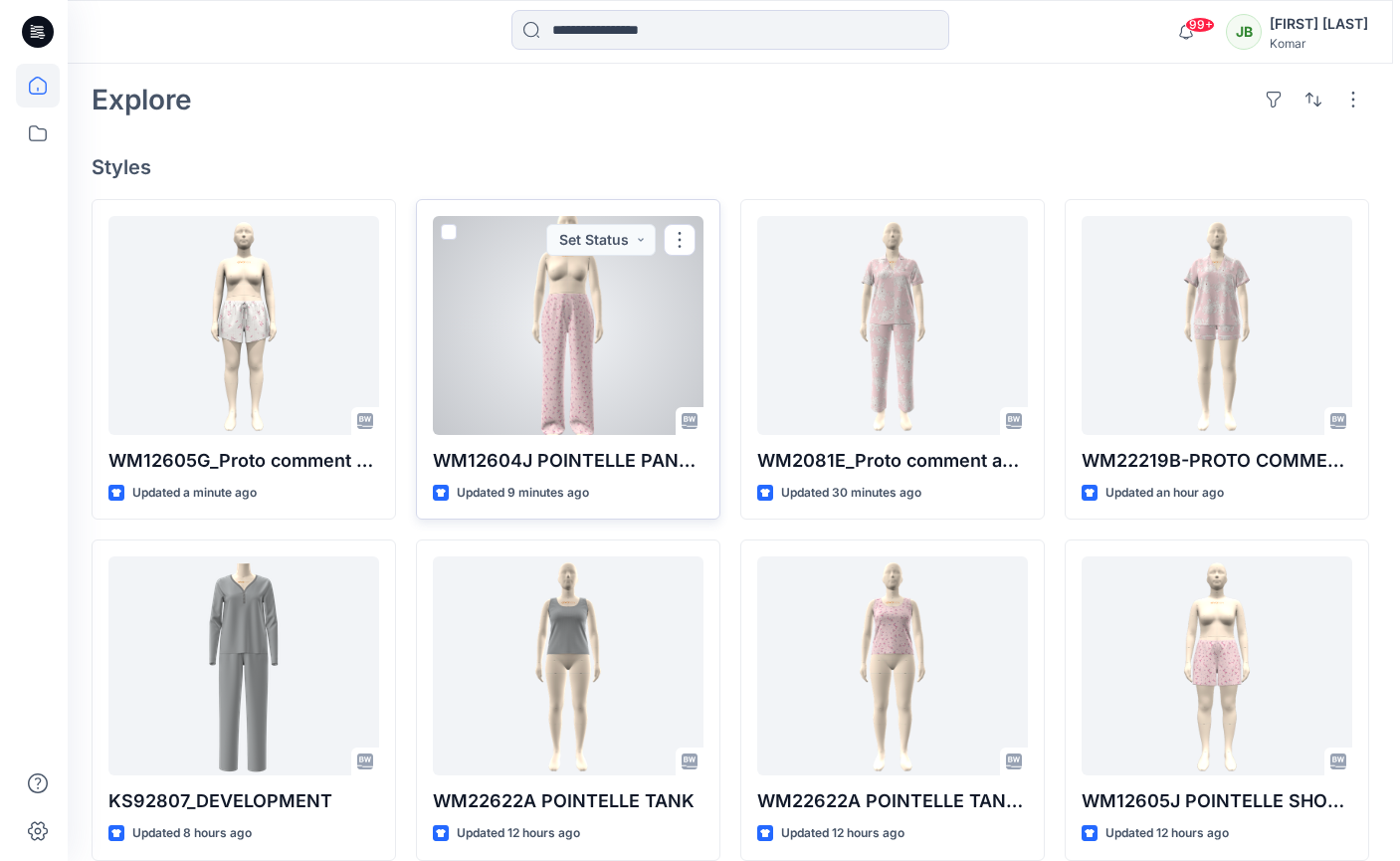 scroll, scrollTop: 0, scrollLeft: 0, axis: both 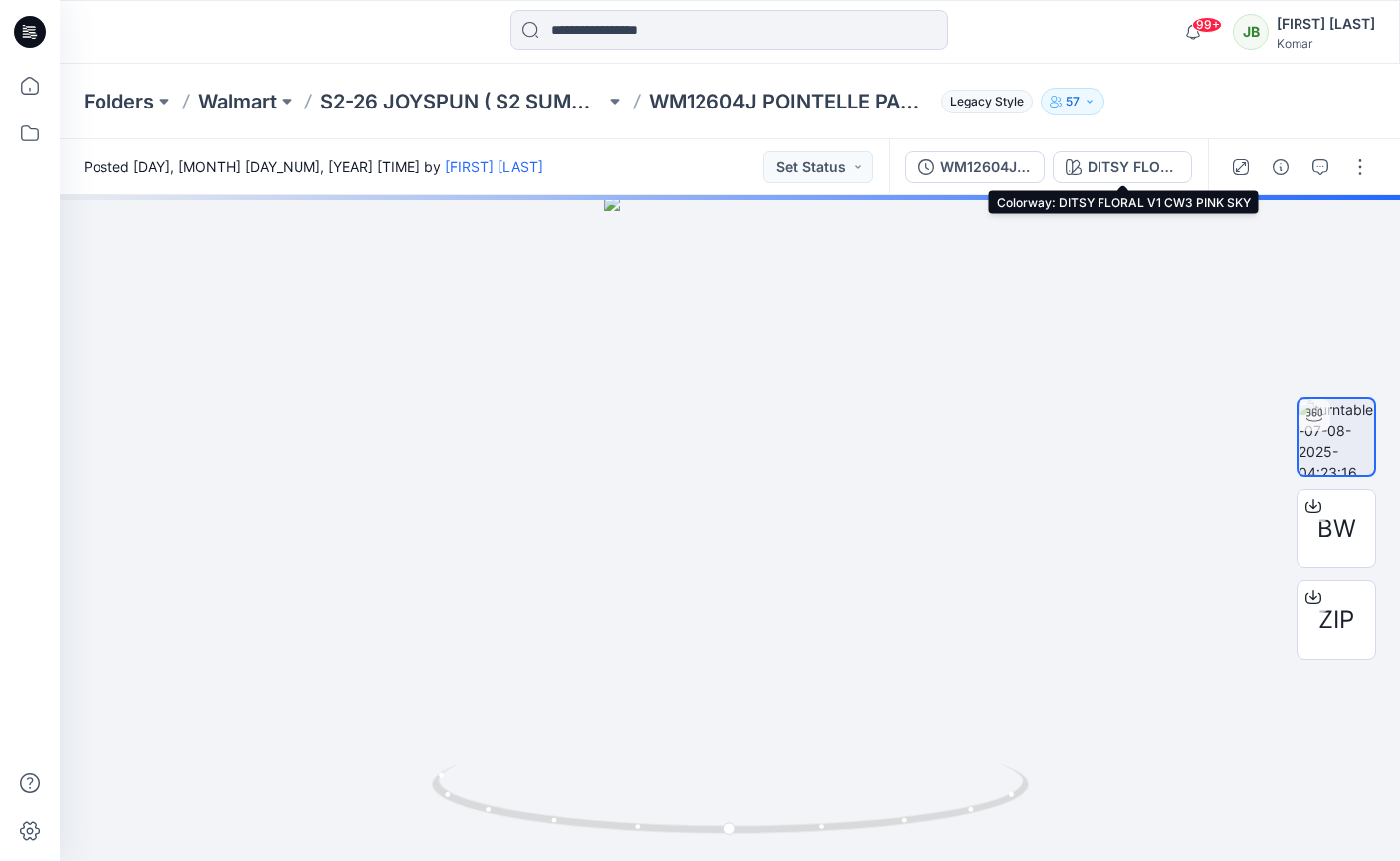 click on "DITSY FLORAL V1 CW3 PINK SKY" at bounding box center [1133, 167] 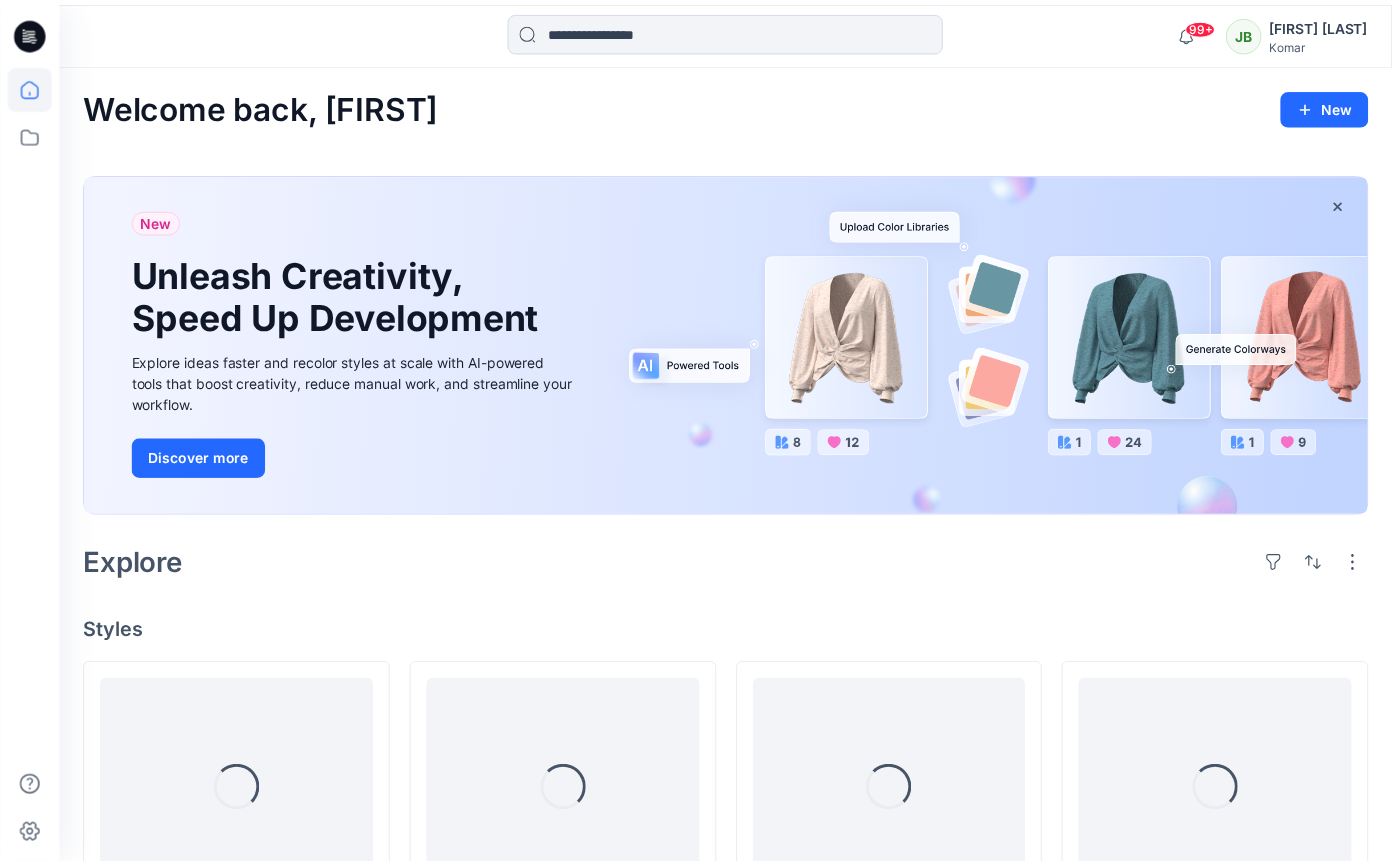 scroll, scrollTop: 463, scrollLeft: 0, axis: vertical 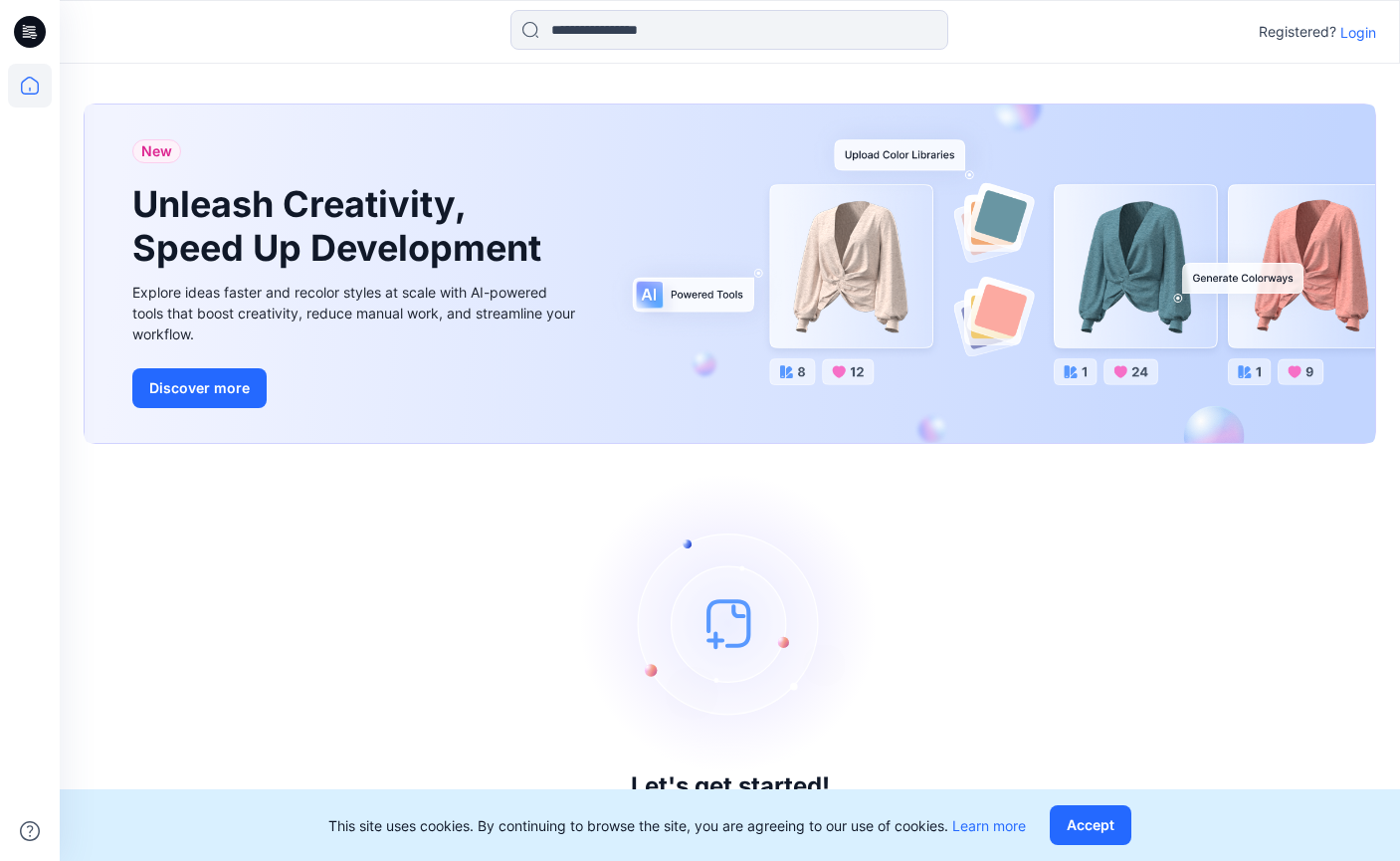 click on "Login" at bounding box center (1358, 32) 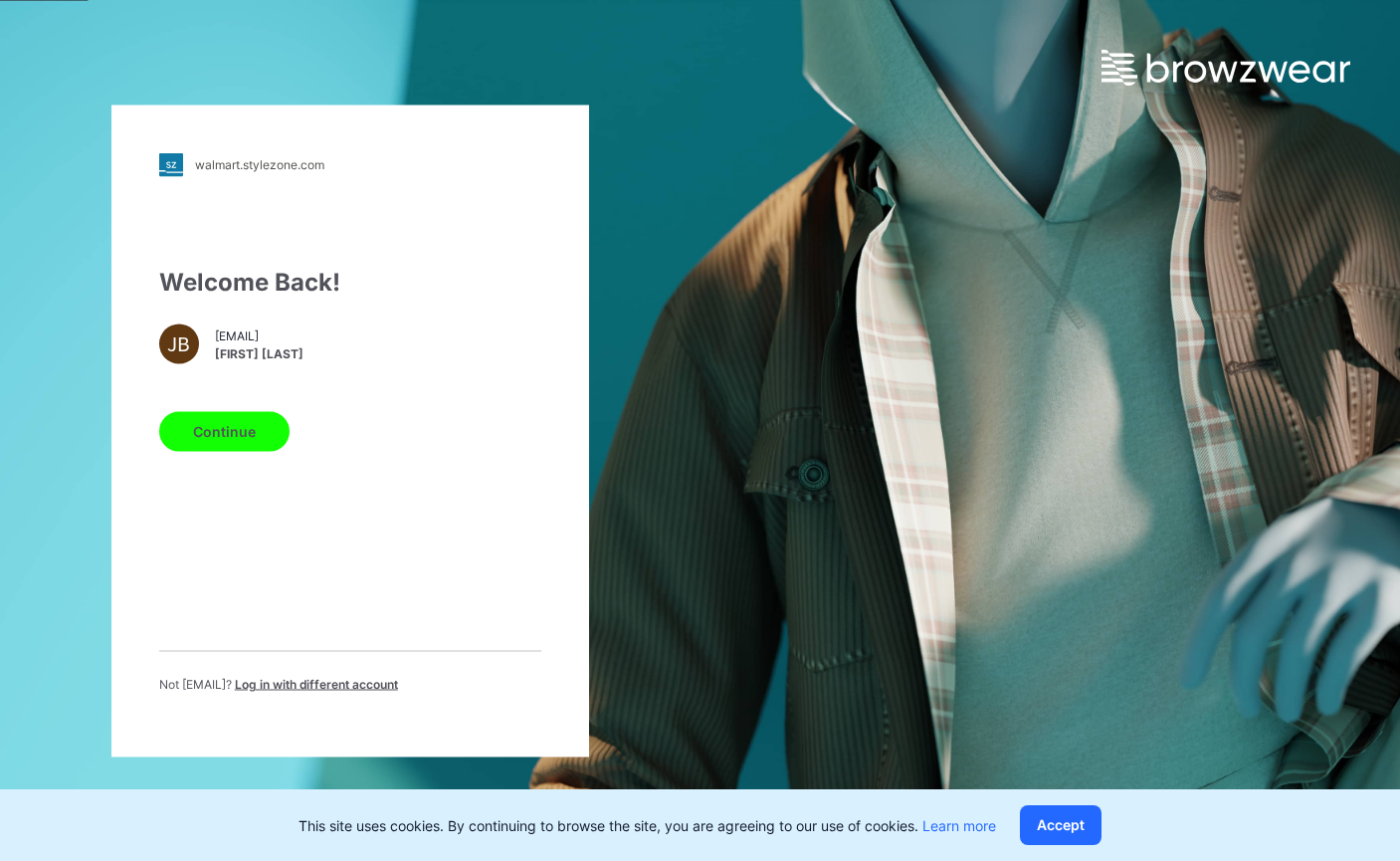 click on "Continue" at bounding box center [224, 431] 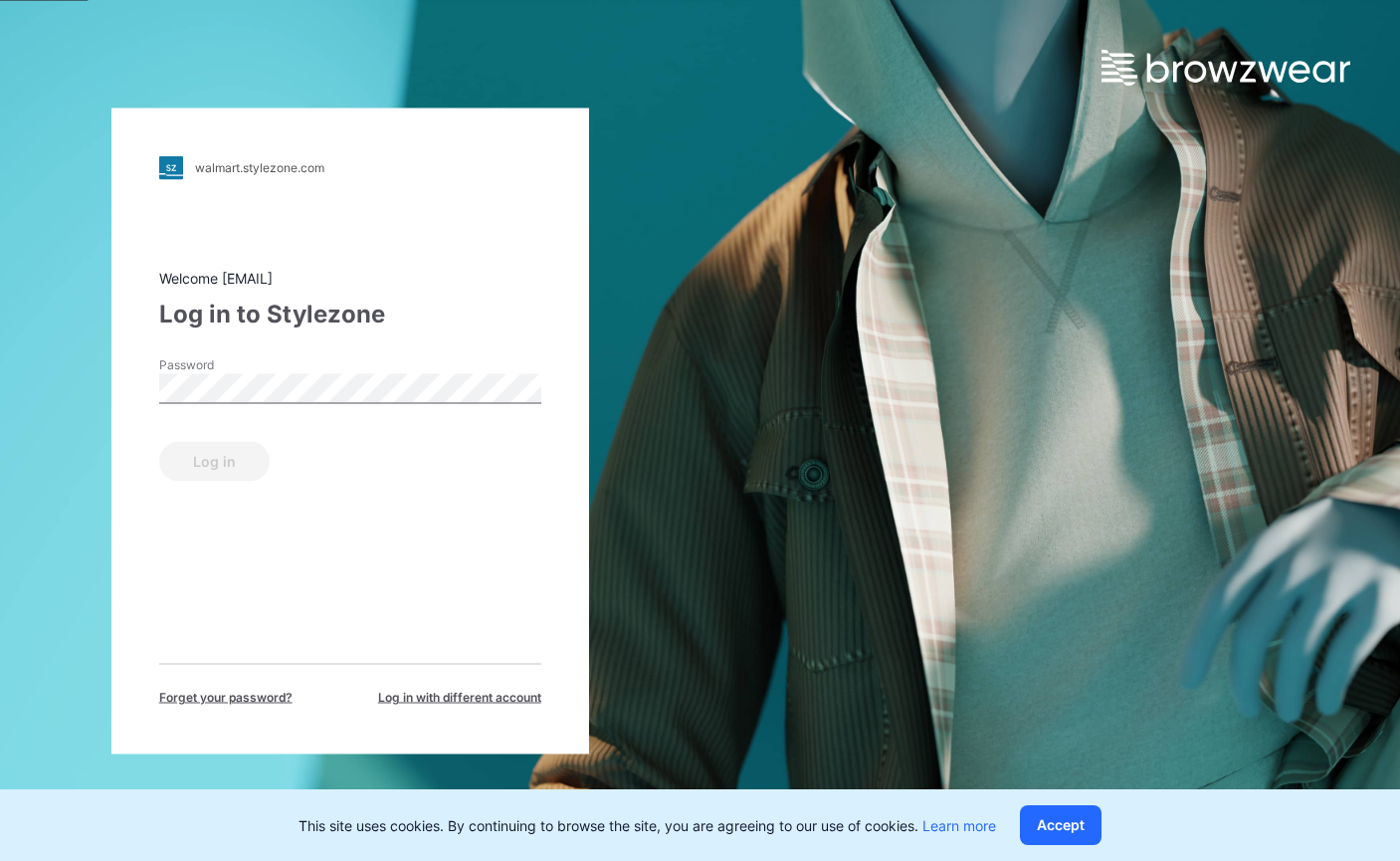 click on "Password" at bounding box center [229, 364] 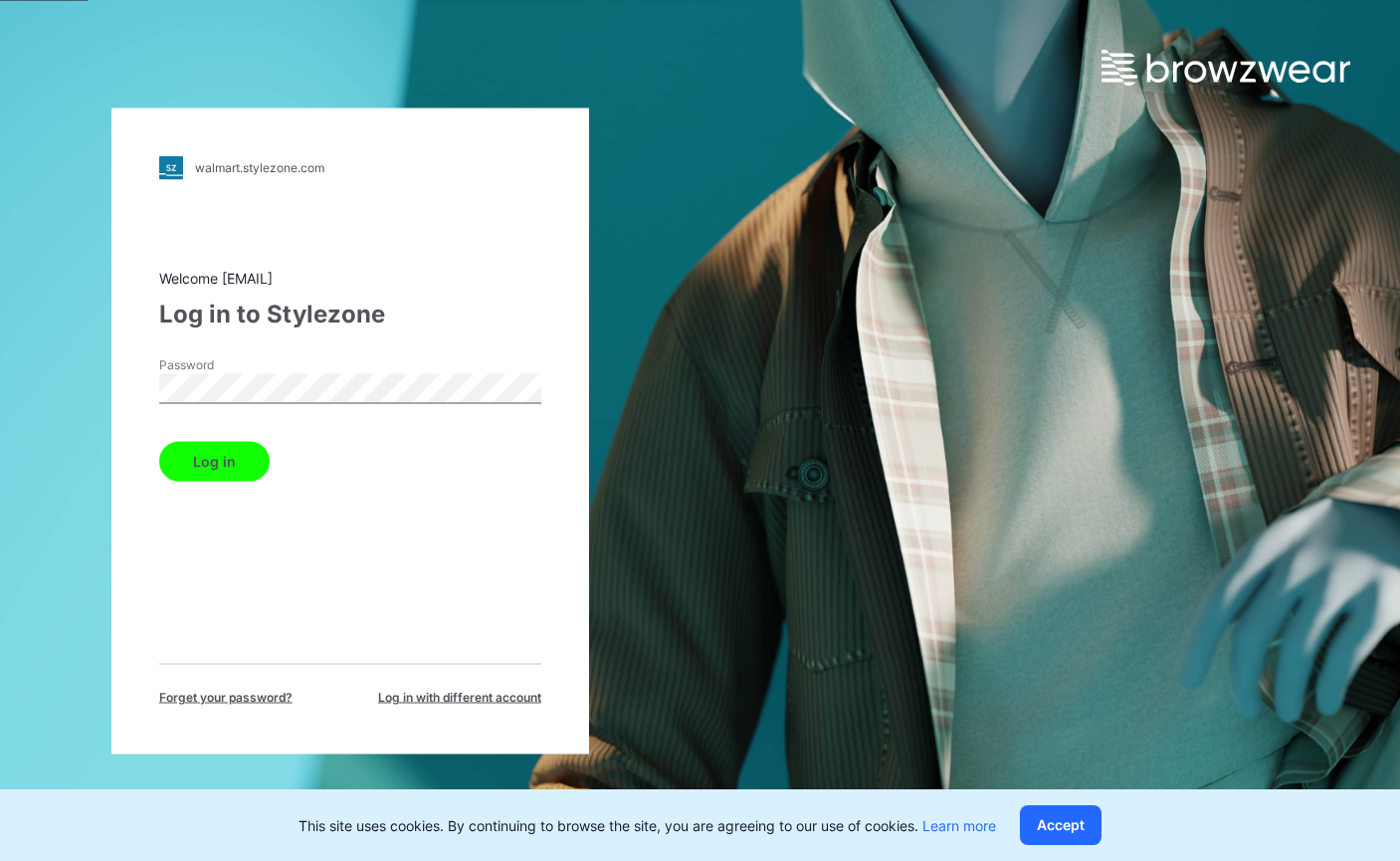 click on "Log in" at bounding box center [214, 461] 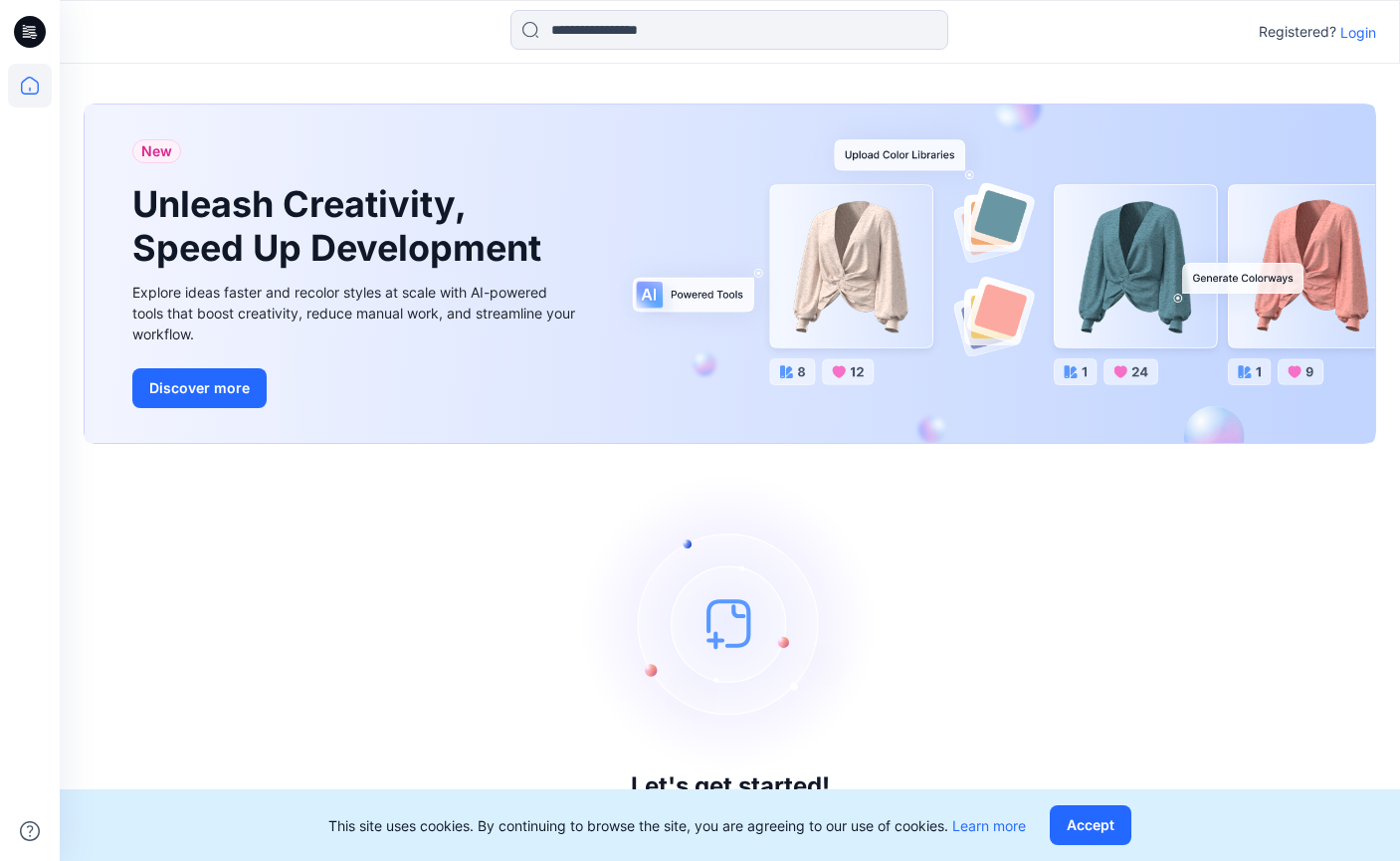 click on "Login" at bounding box center [1358, 32] 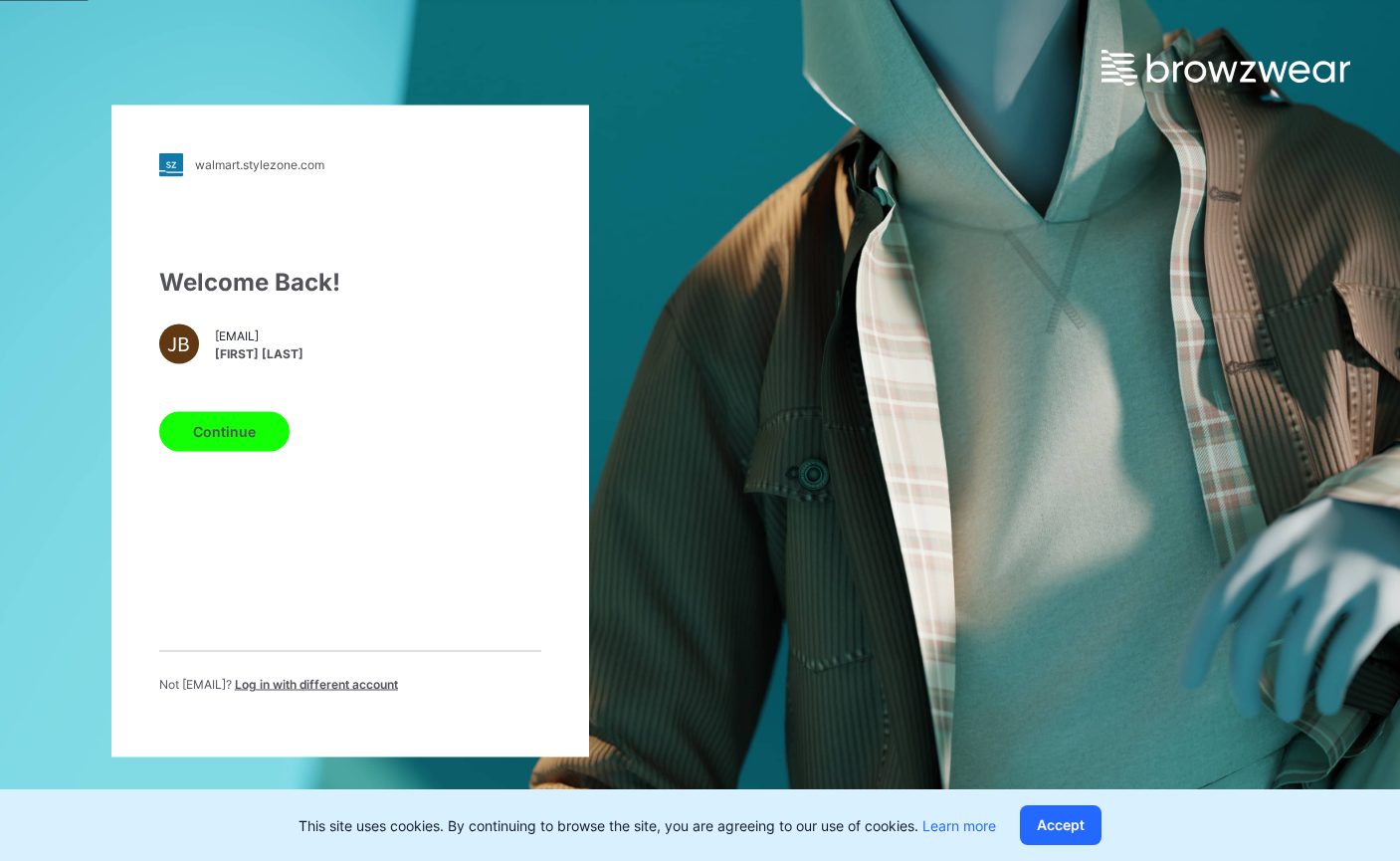 click on "Continue" at bounding box center [224, 431] 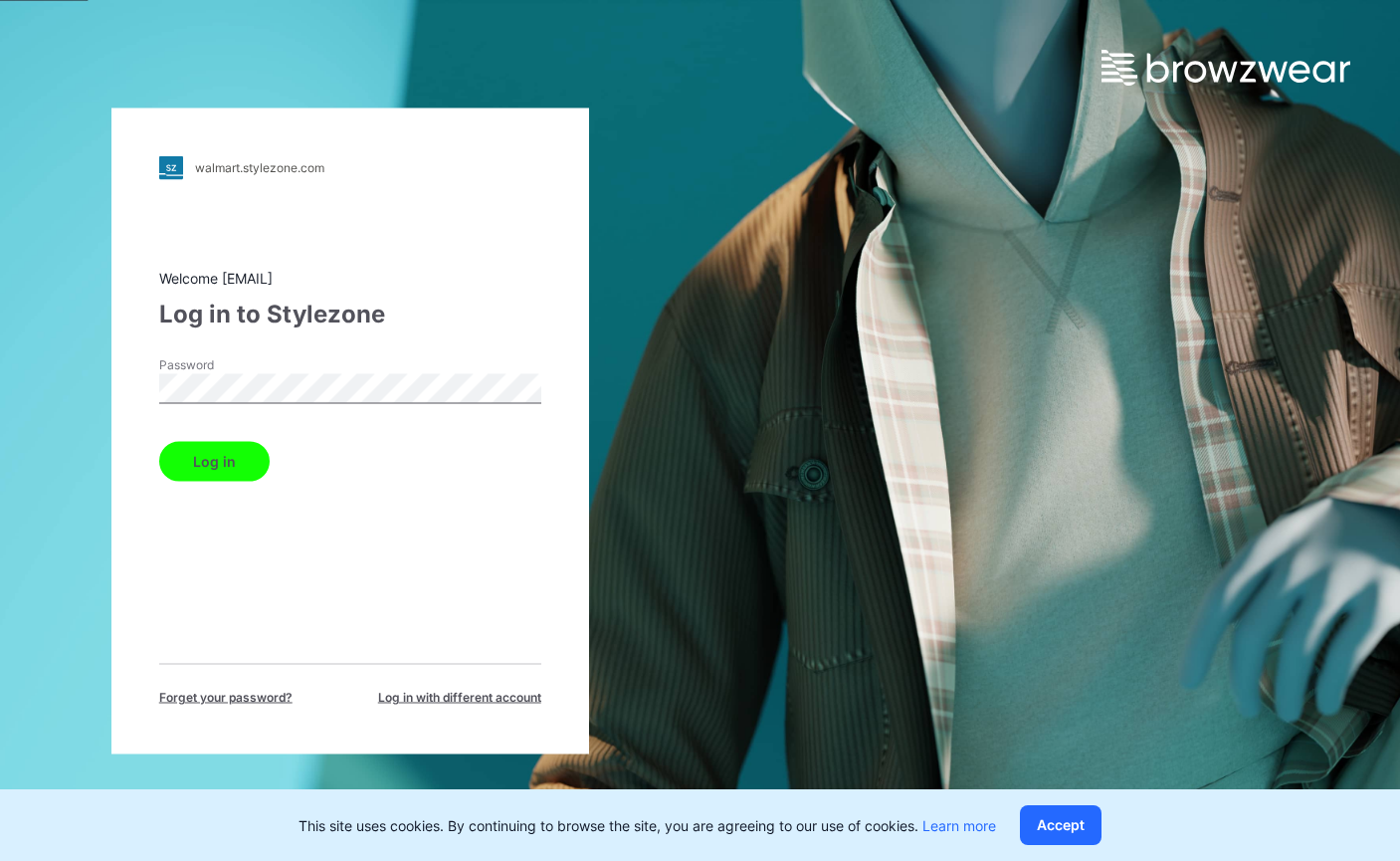 click on "Log in" at bounding box center [214, 461] 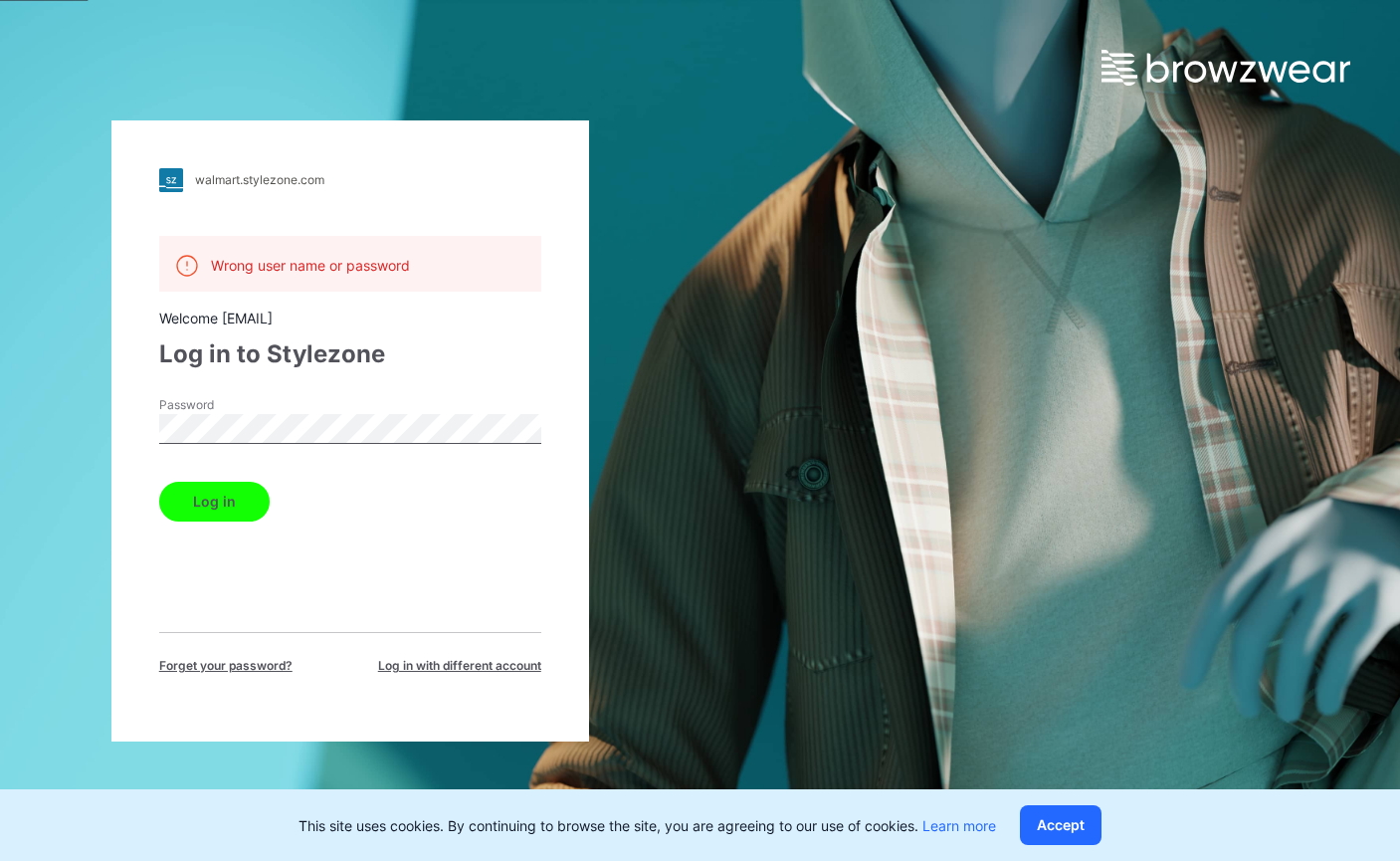 click on "Log in" at bounding box center (350, 498) 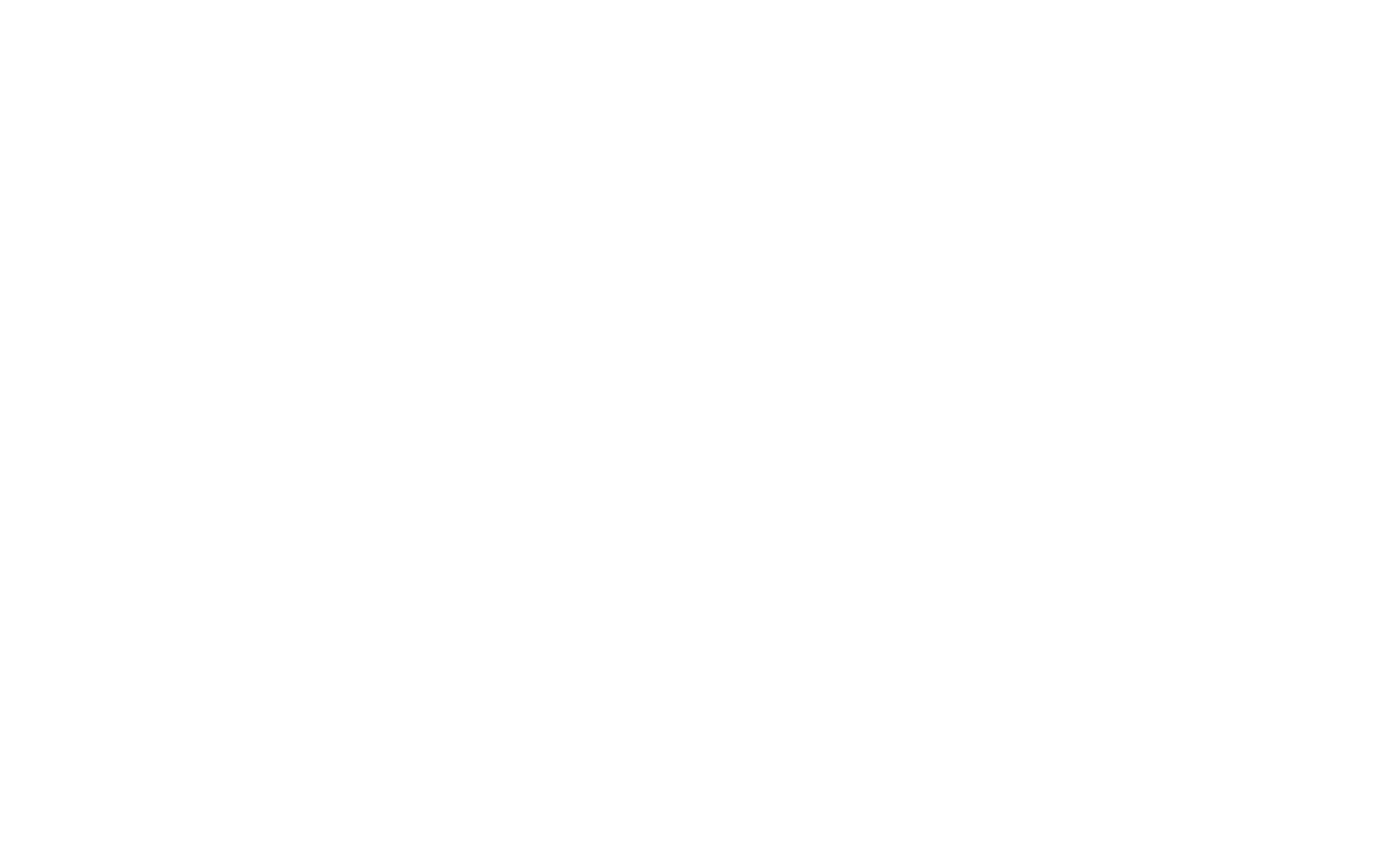 scroll, scrollTop: 0, scrollLeft: 0, axis: both 